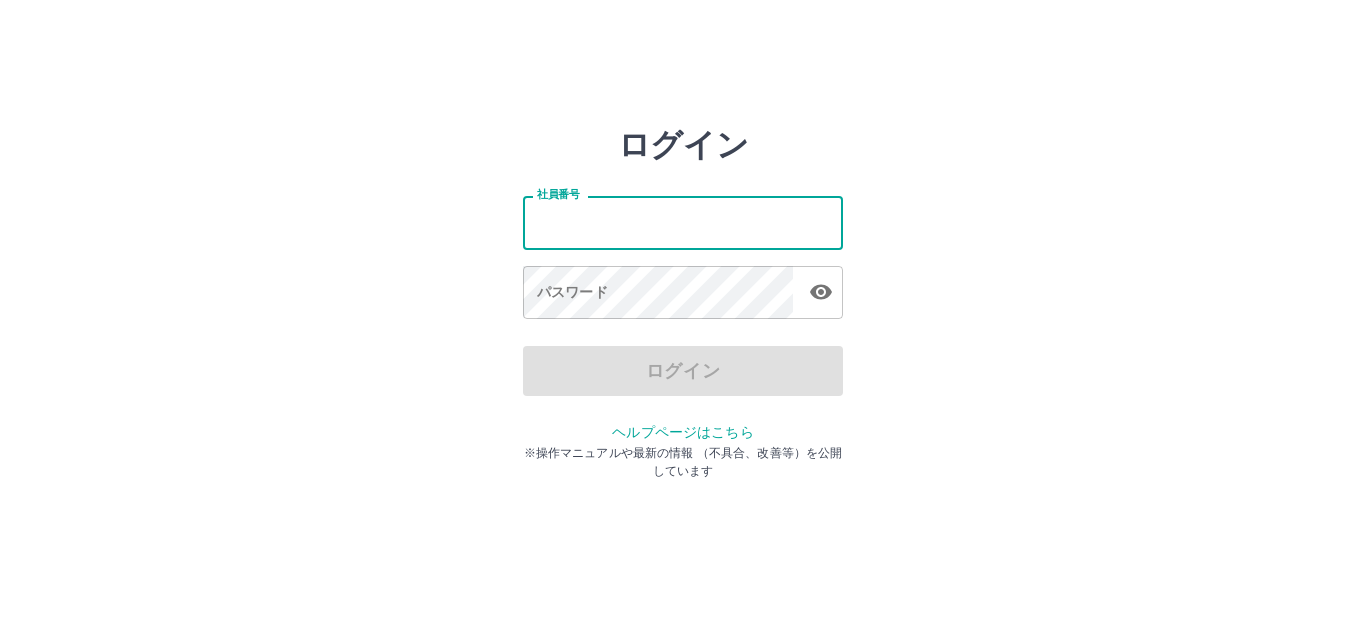 scroll, scrollTop: 0, scrollLeft: 0, axis: both 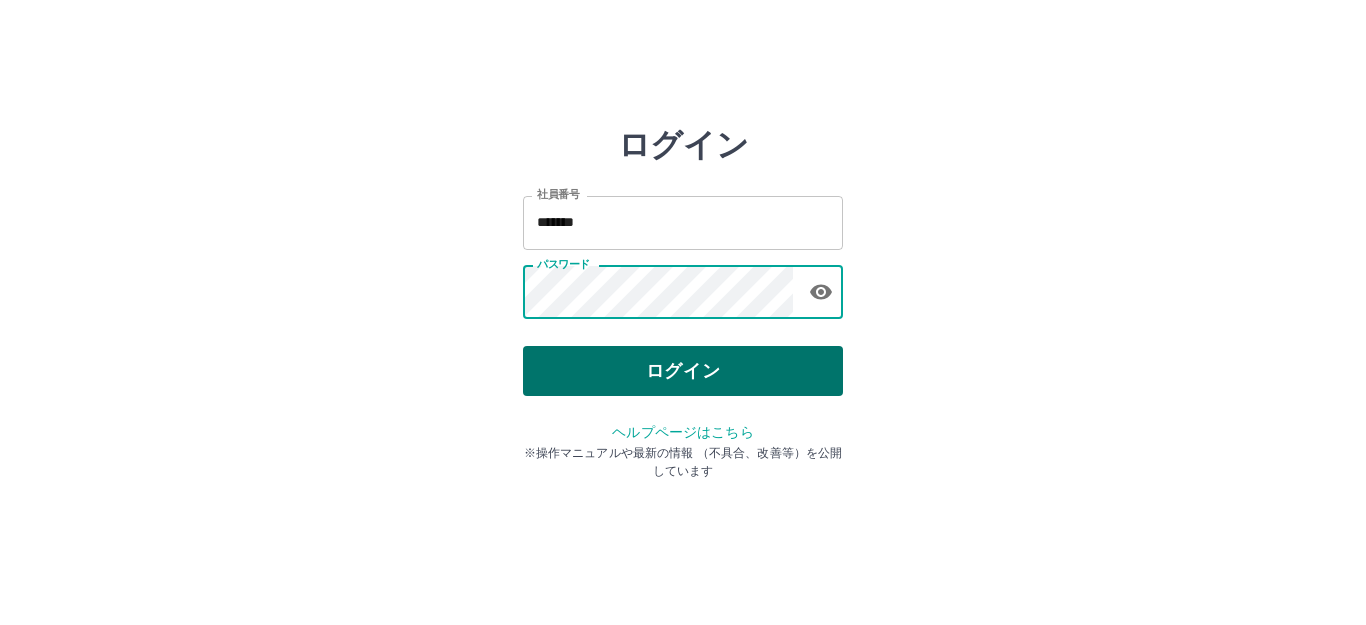 click on "ログイン" at bounding box center [683, 371] 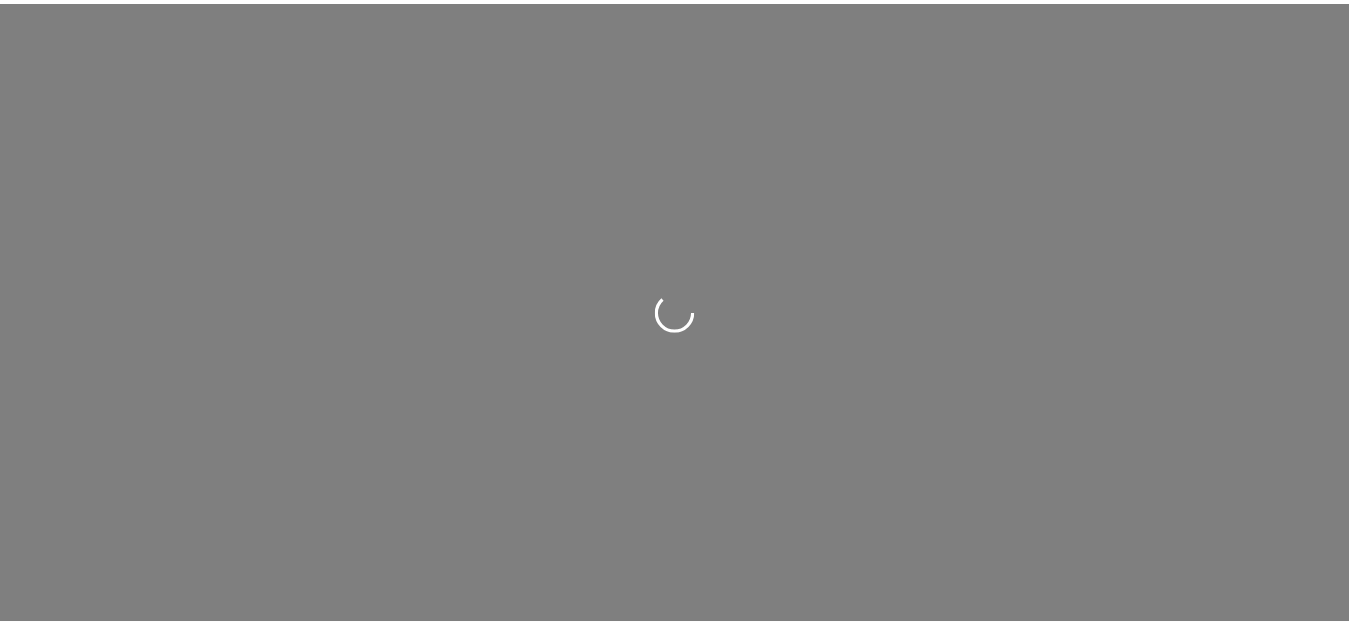 scroll, scrollTop: 0, scrollLeft: 0, axis: both 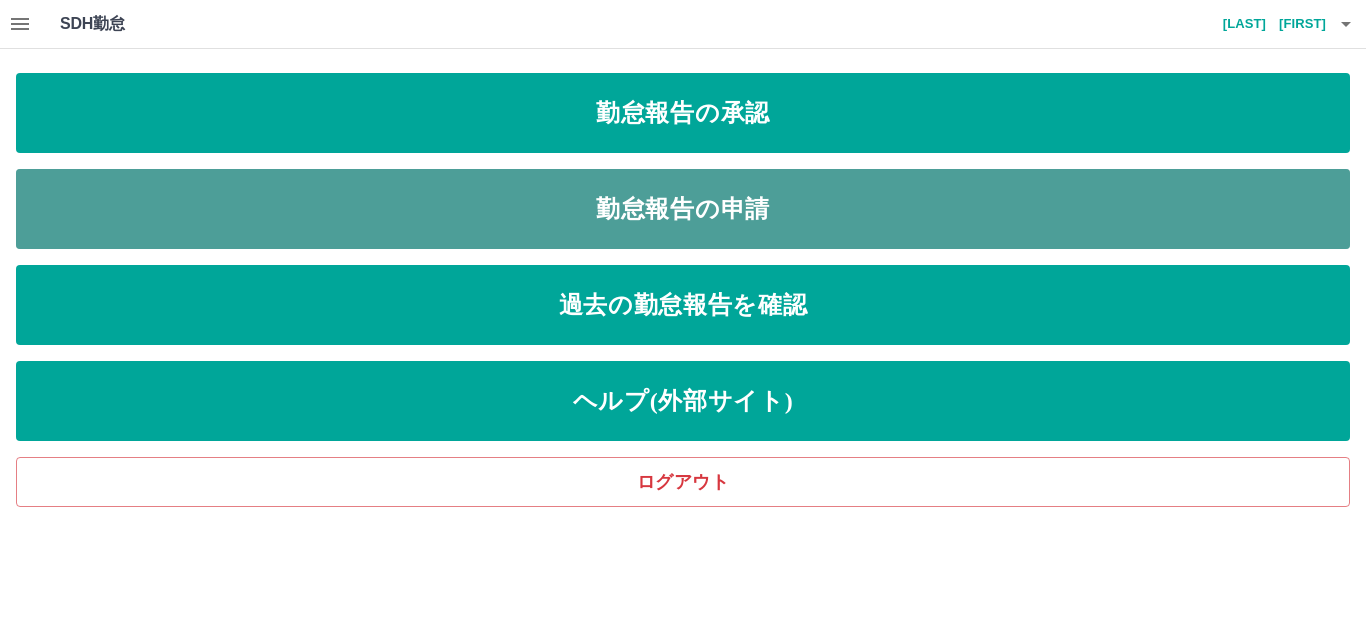 click on "勤怠報告の申請" at bounding box center [683, 209] 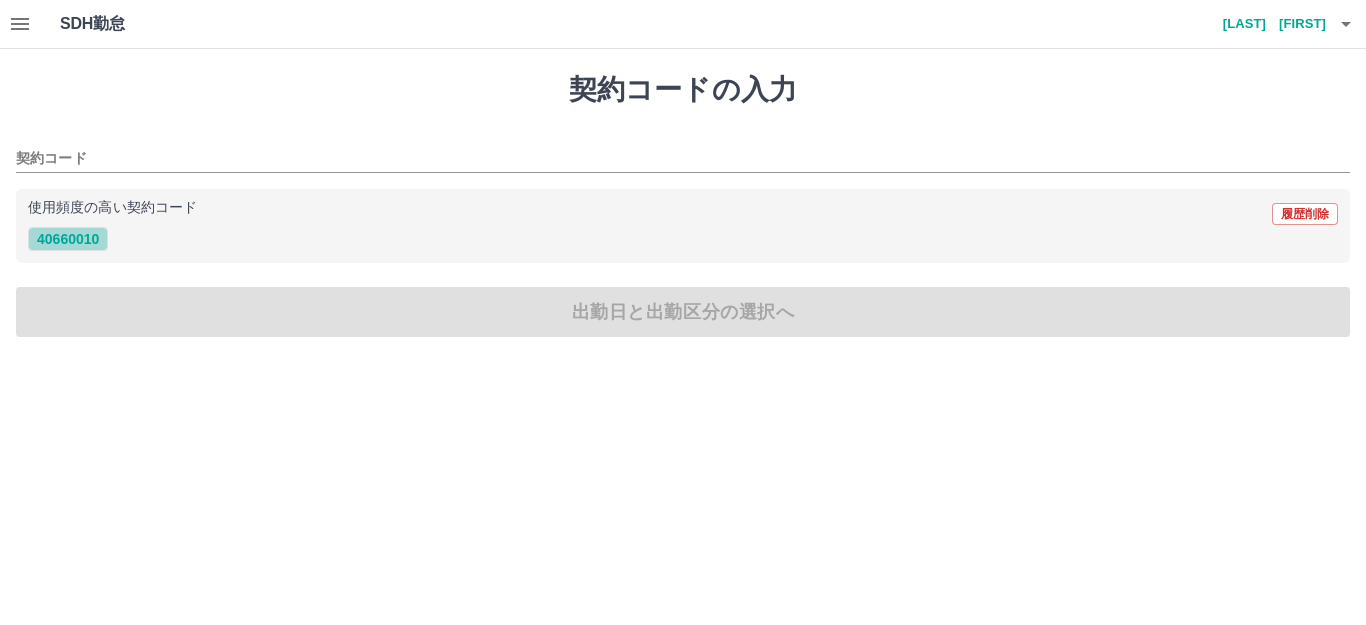 click on "40660010" at bounding box center [68, 239] 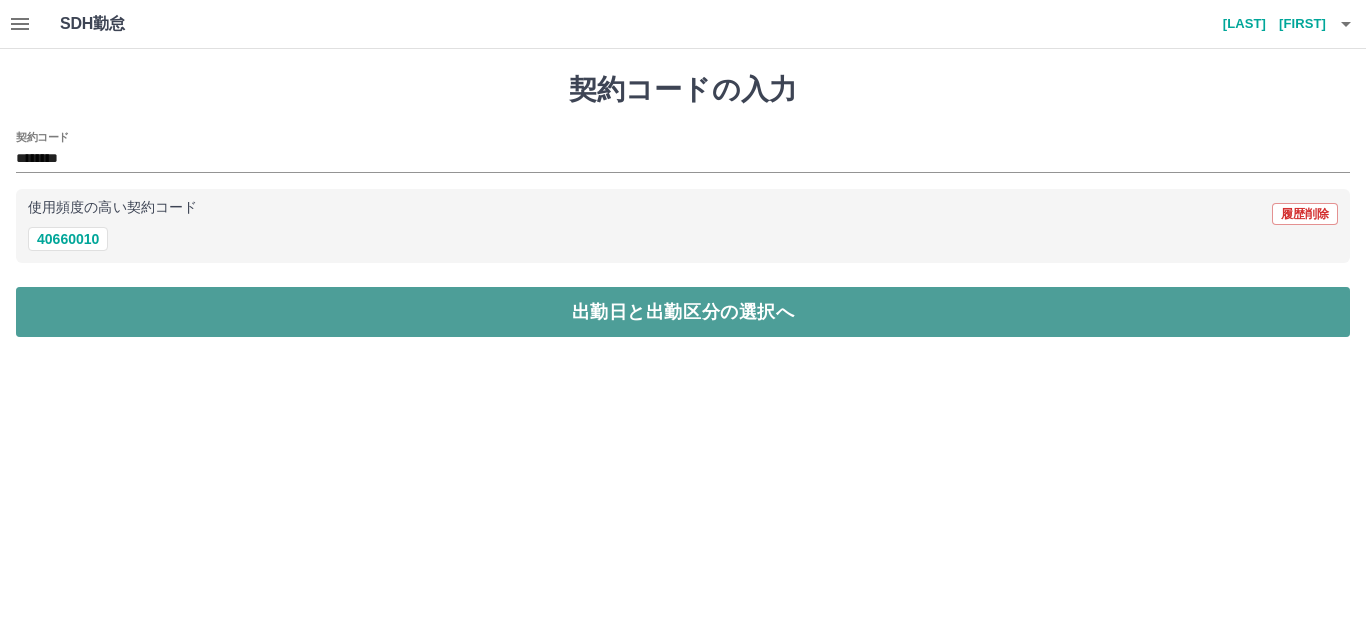 click on "出勤日と出勤区分の選択へ" at bounding box center [683, 312] 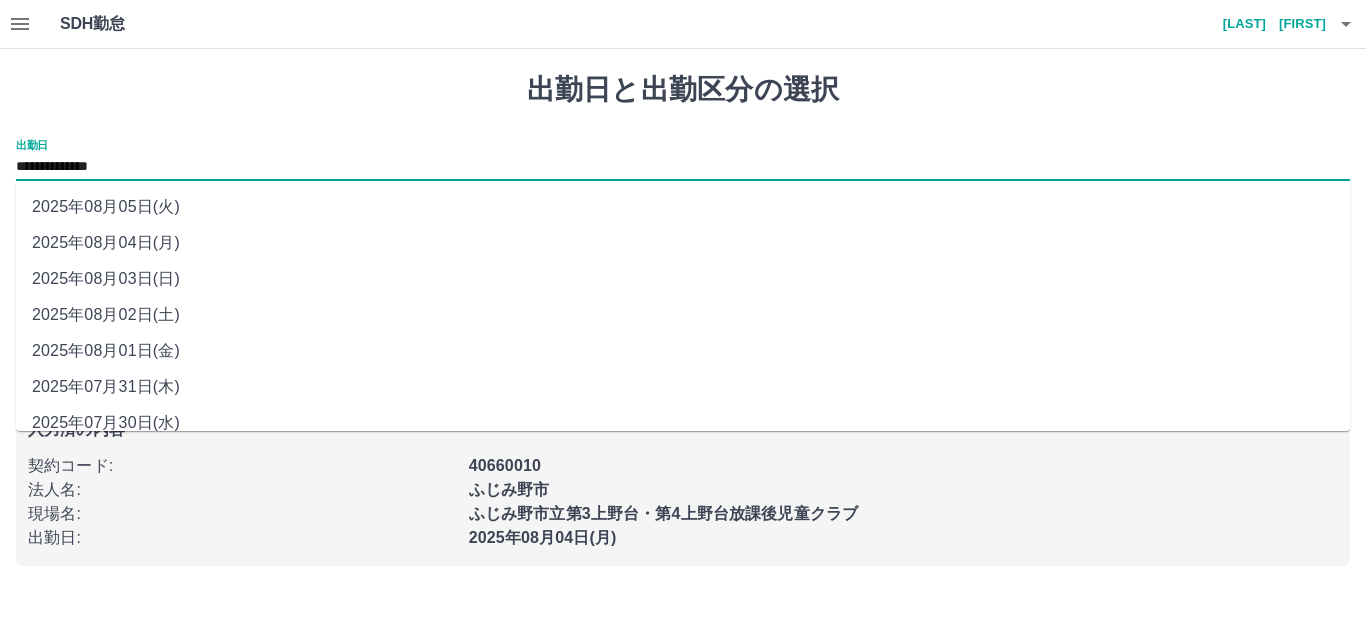 click on "**********" at bounding box center [683, 167] 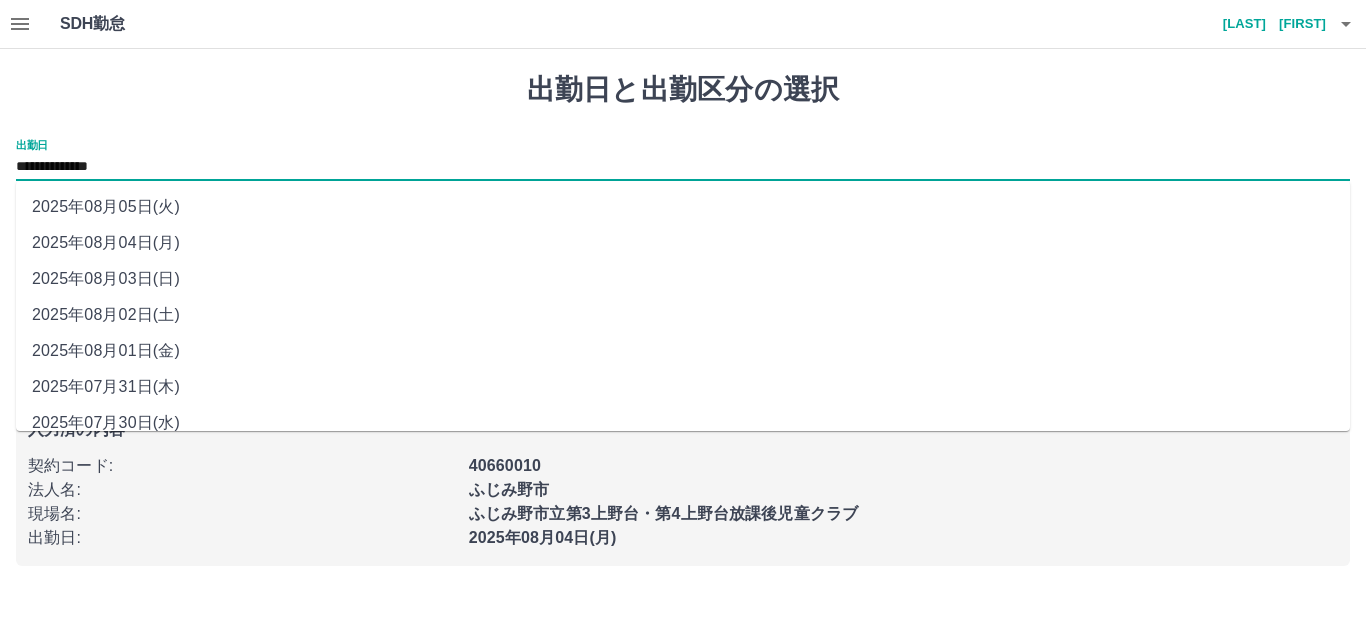 click on "2025年08月01日(金)" at bounding box center [683, 351] 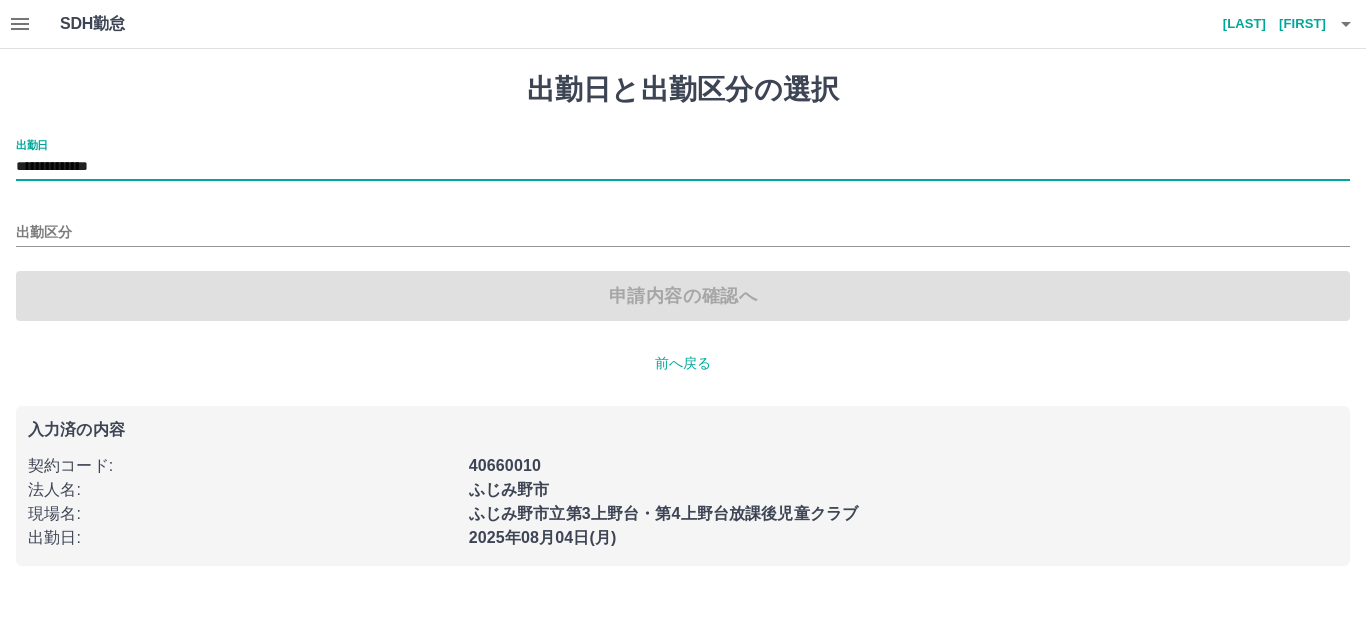 click on "出勤区分" at bounding box center [683, 226] 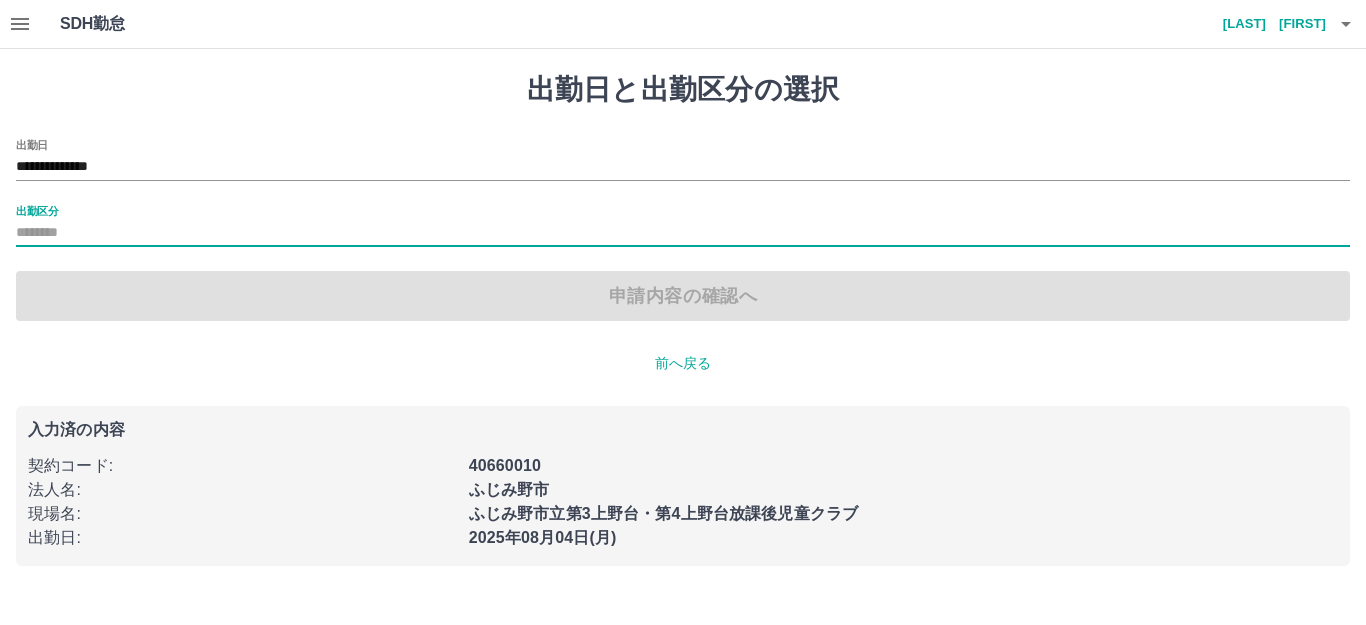 click on "出勤区分" at bounding box center (683, 226) 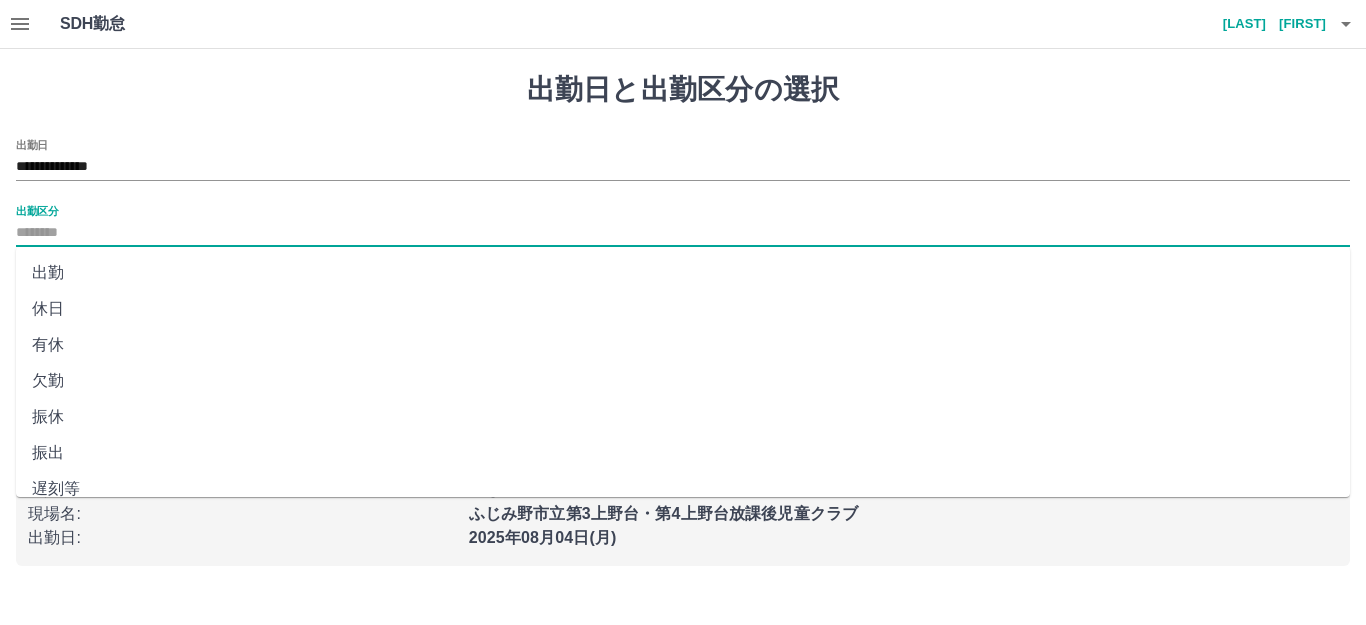 click on "出勤区分" at bounding box center (683, 233) 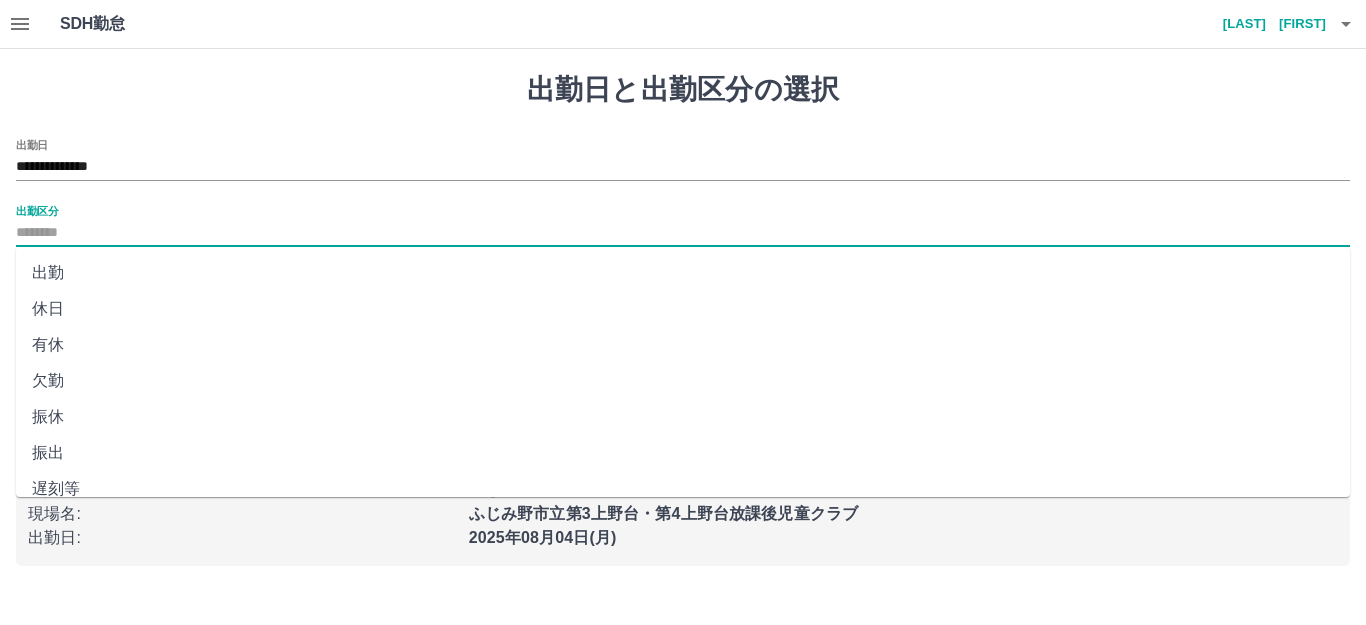 click on "出勤" at bounding box center [683, 273] 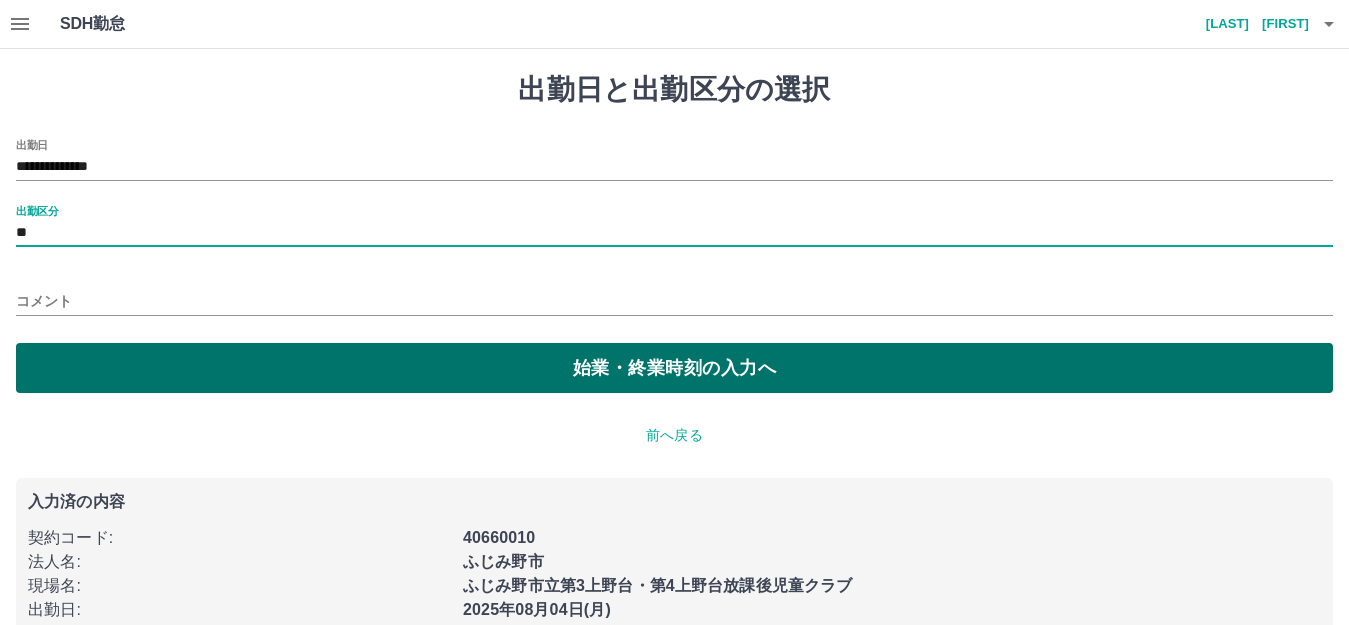 click on "始業・終業時刻の入力へ" at bounding box center (674, 368) 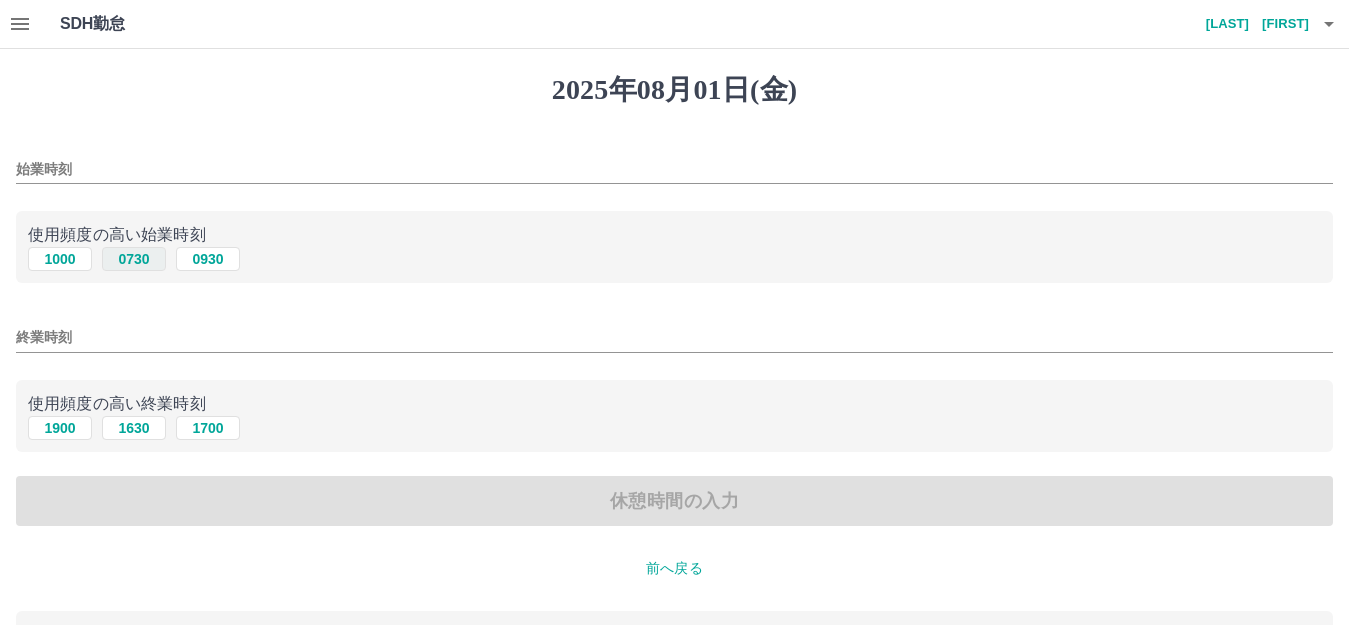 click on "0730" at bounding box center (134, 259) 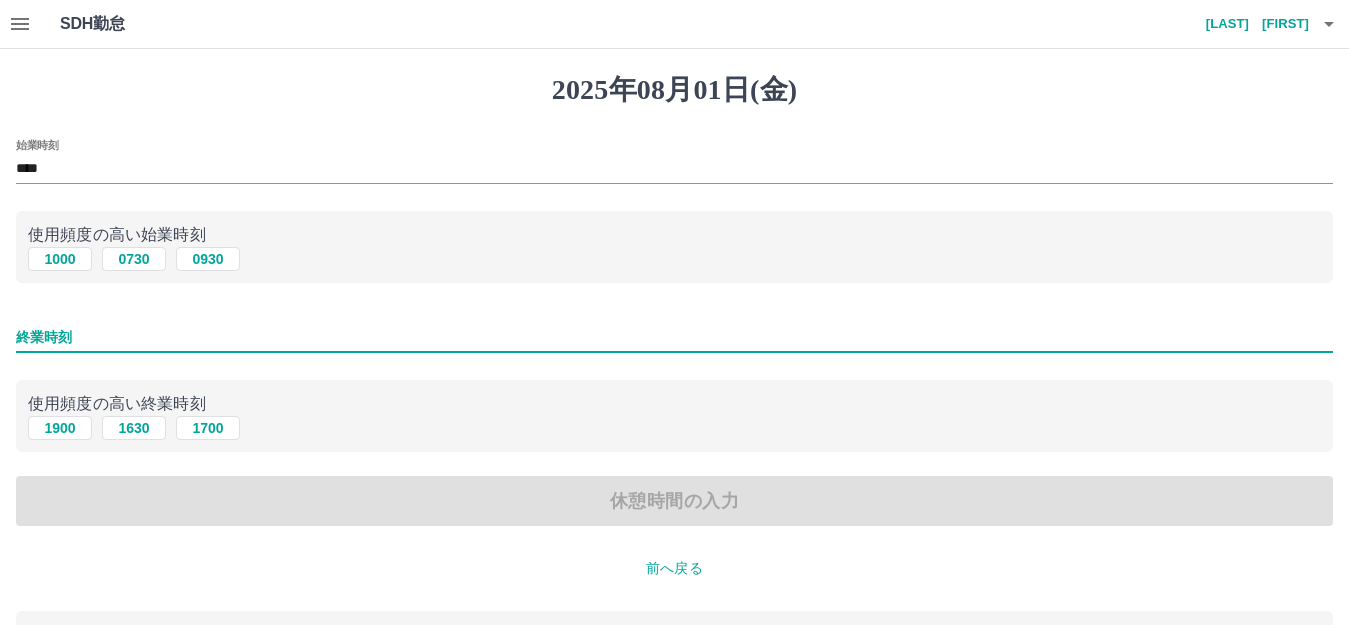 click on "終業時刻" at bounding box center [674, 337] 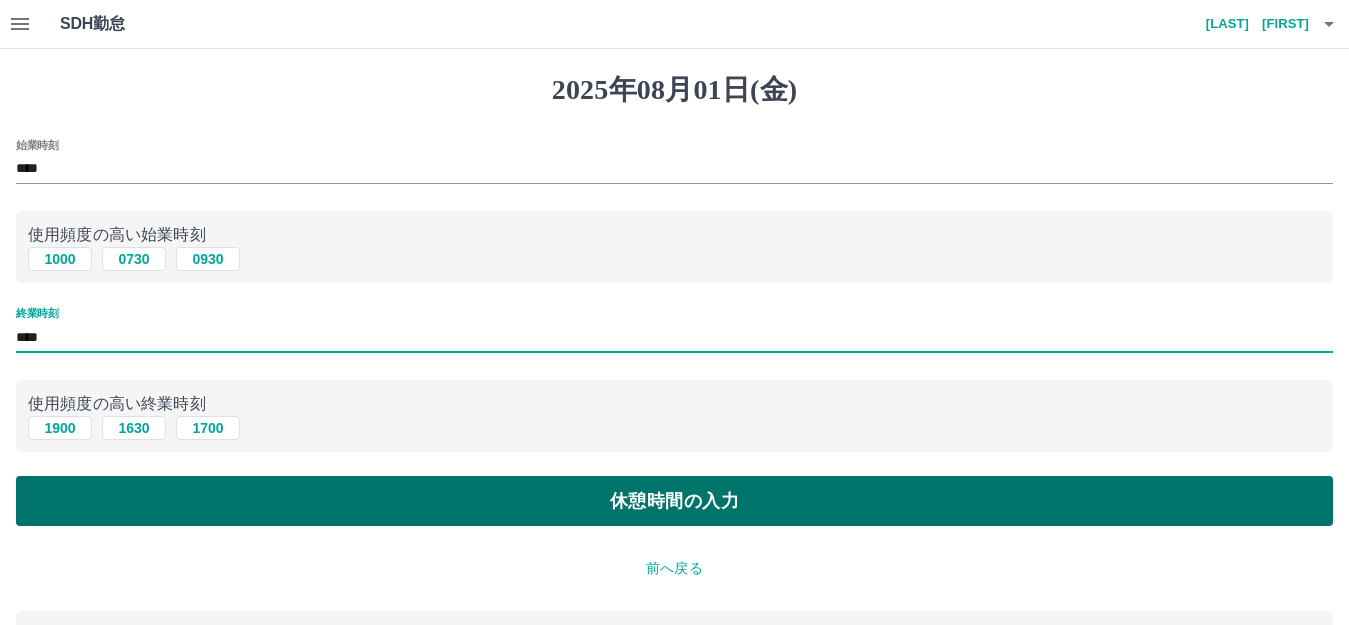 click on "休憩時間の入力" at bounding box center (674, 501) 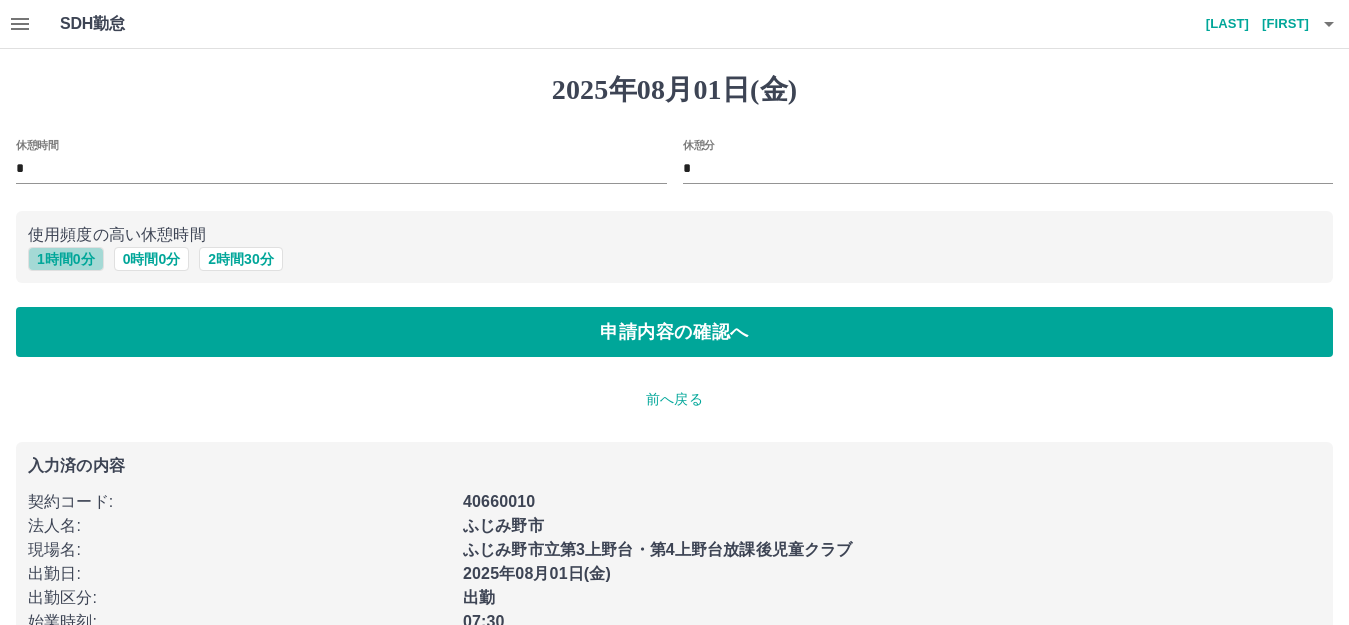 click on "1 時間 0 分" at bounding box center (66, 259) 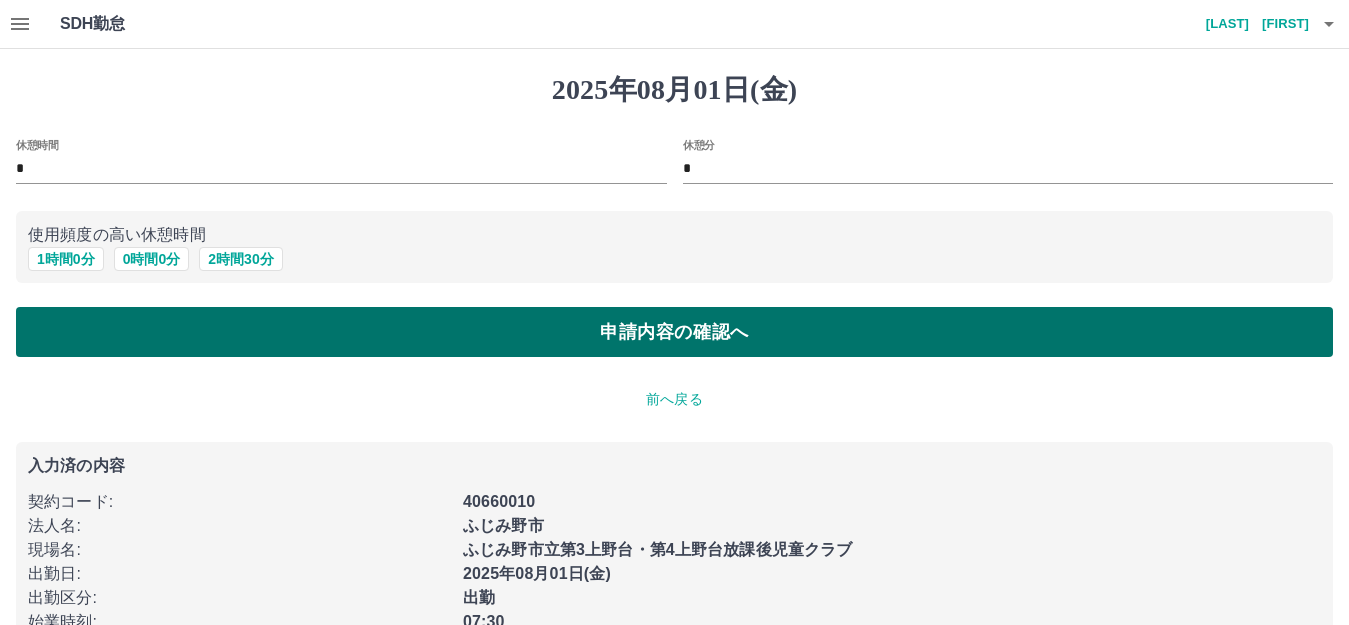 click on "申請内容の確認へ" at bounding box center (674, 332) 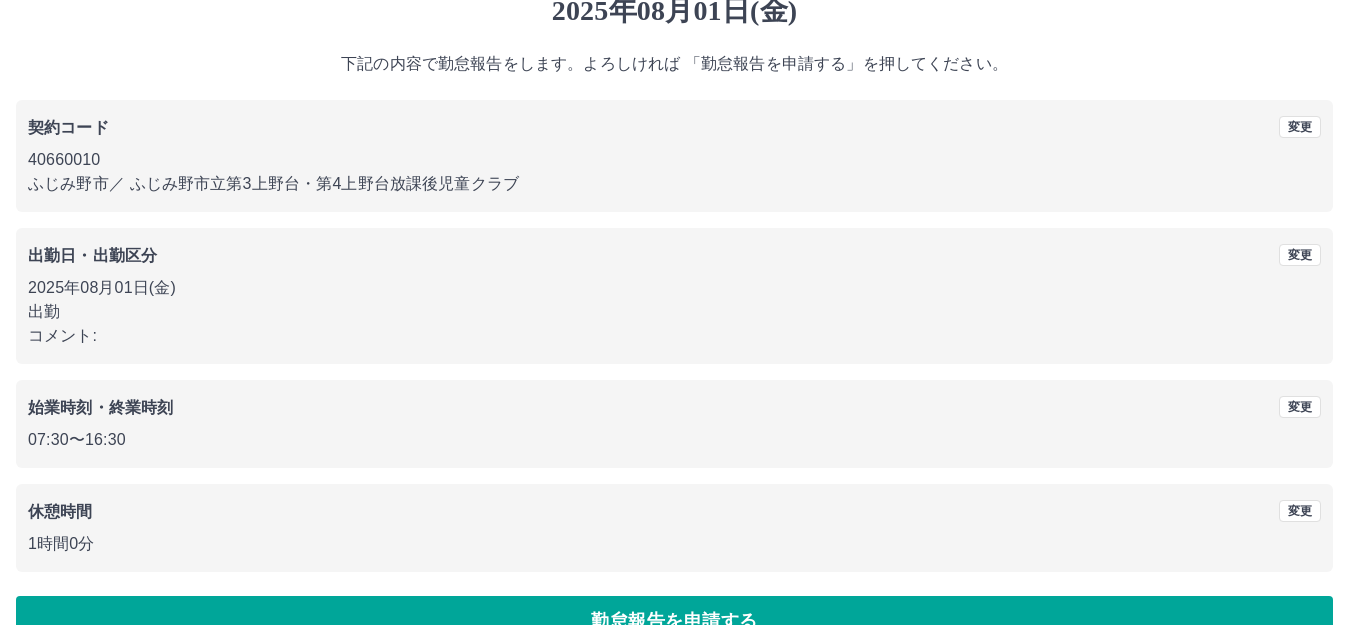 scroll, scrollTop: 124, scrollLeft: 0, axis: vertical 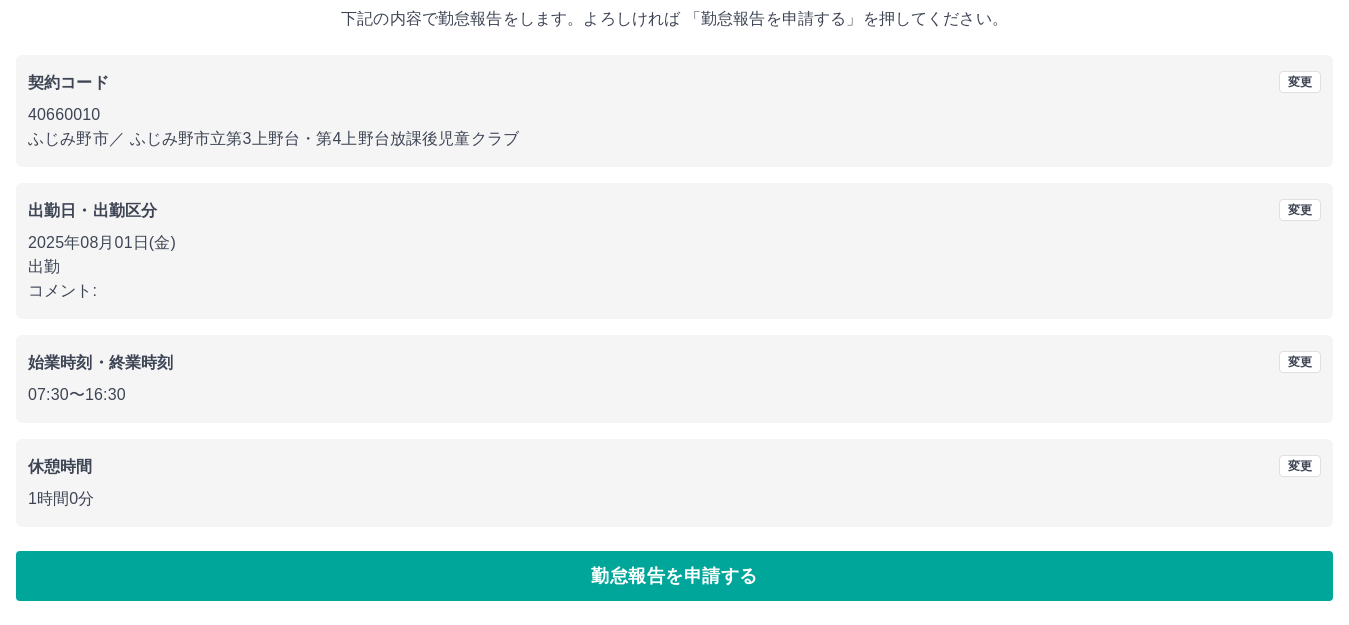 click on "勤怠報告を申請する" at bounding box center (674, 576) 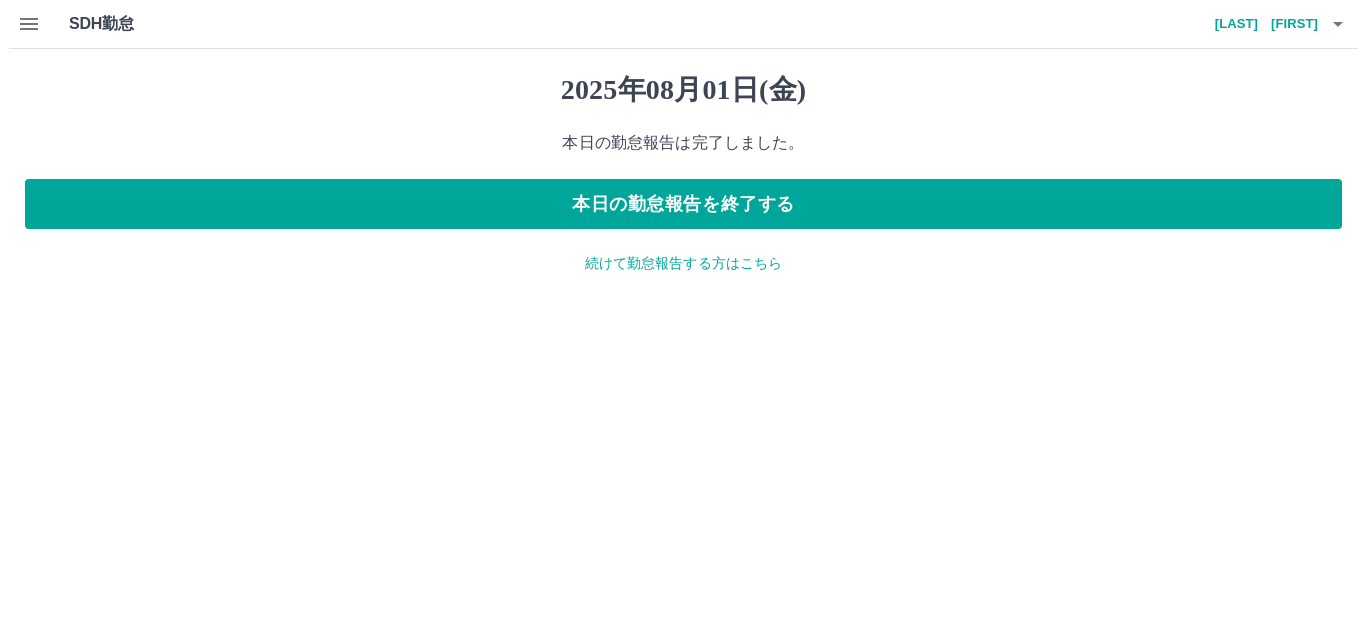 scroll, scrollTop: 0, scrollLeft: 0, axis: both 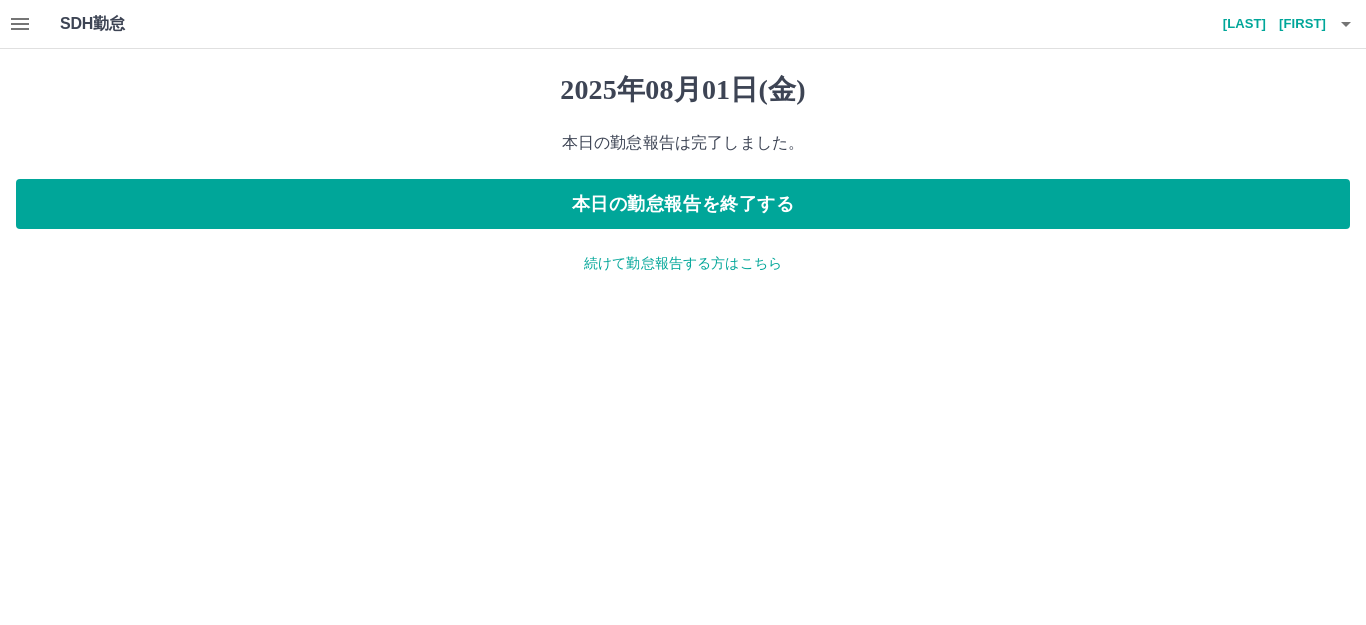 click on "続けて勤怠報告する方はこちら" at bounding box center (683, 263) 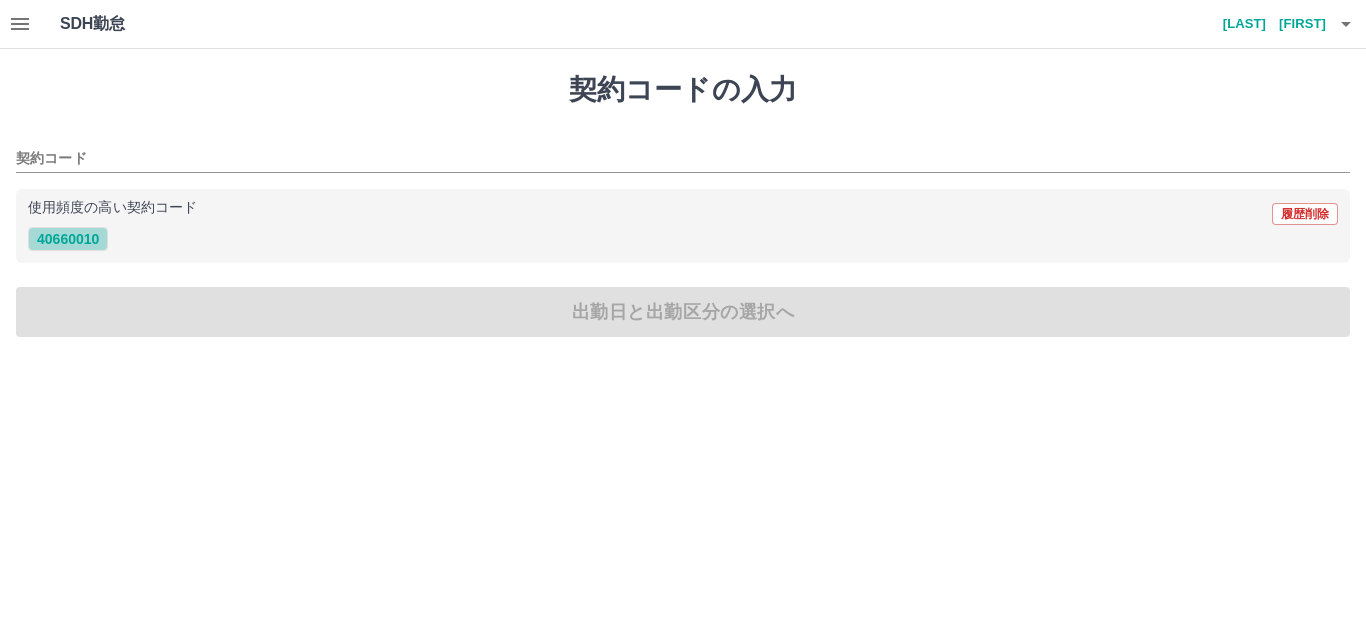 click on "40660010" at bounding box center (68, 239) 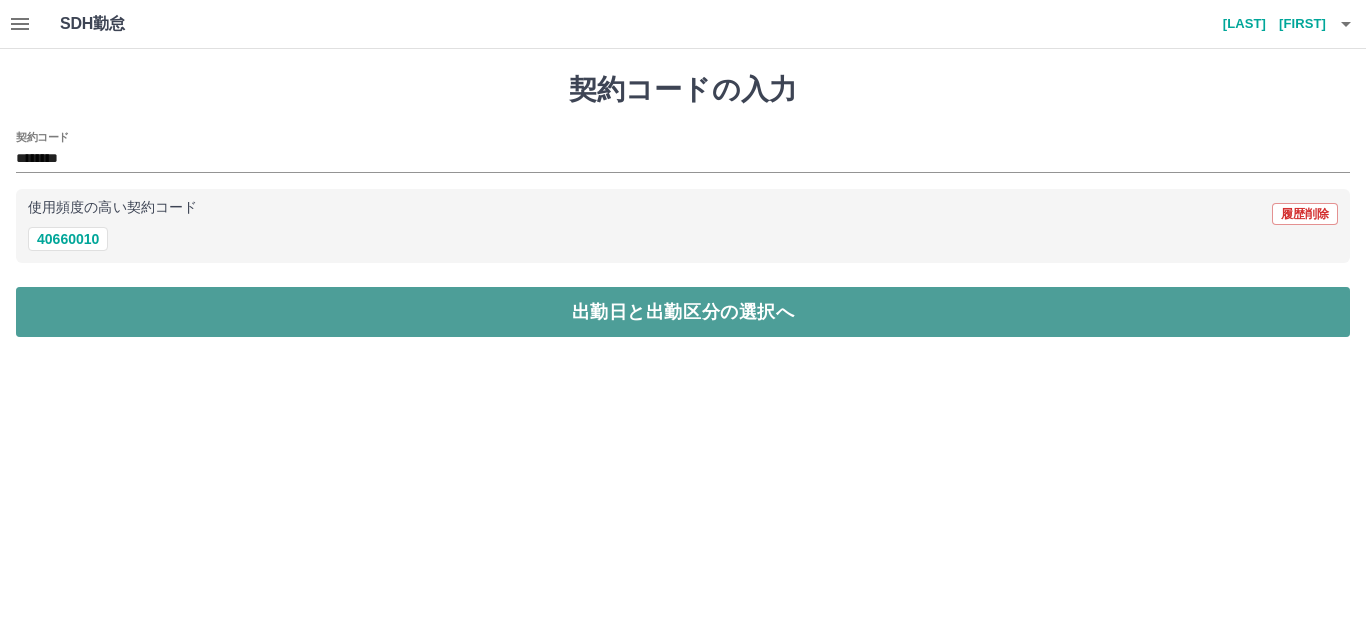 click on "出勤日と出勤区分の選択へ" at bounding box center (683, 312) 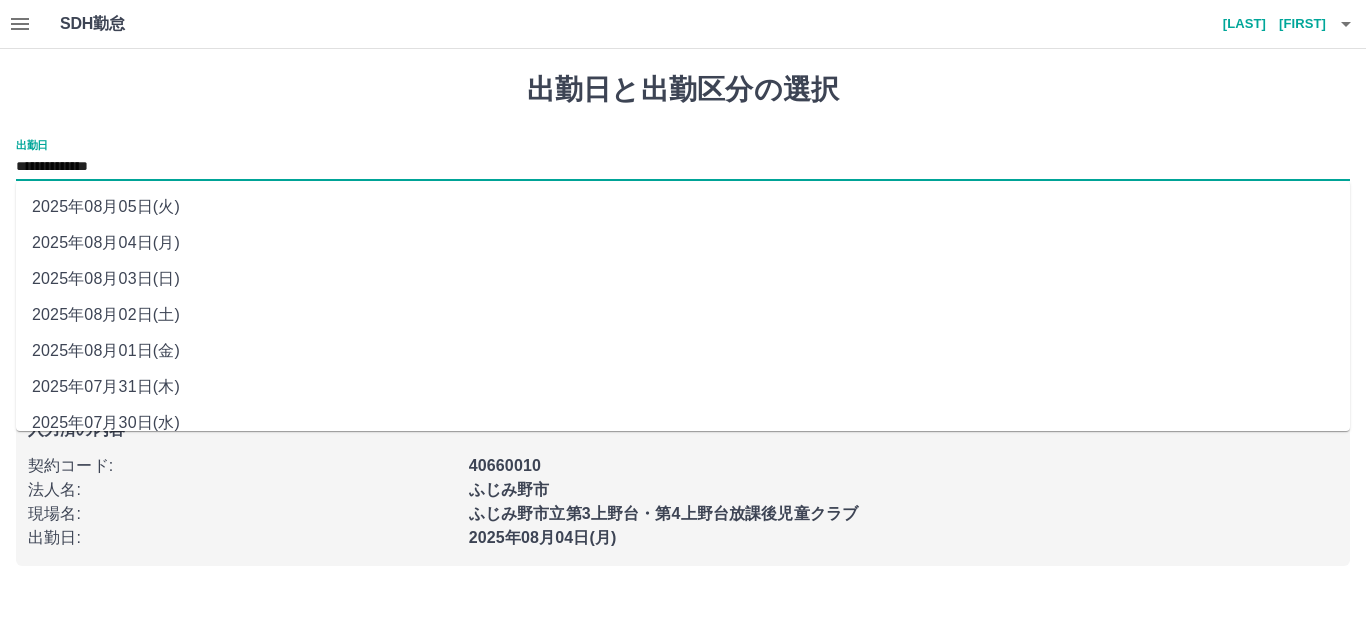 click on "**********" at bounding box center (683, 167) 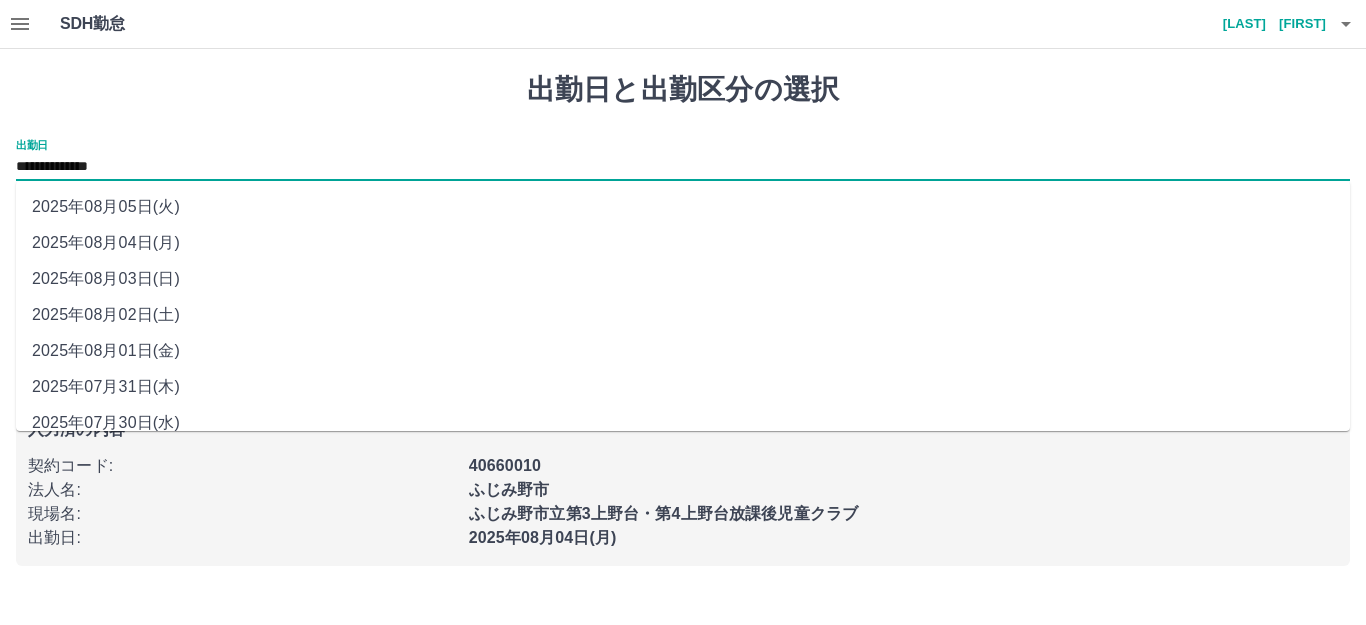 click on "2025年08月02日(土)" at bounding box center (683, 315) 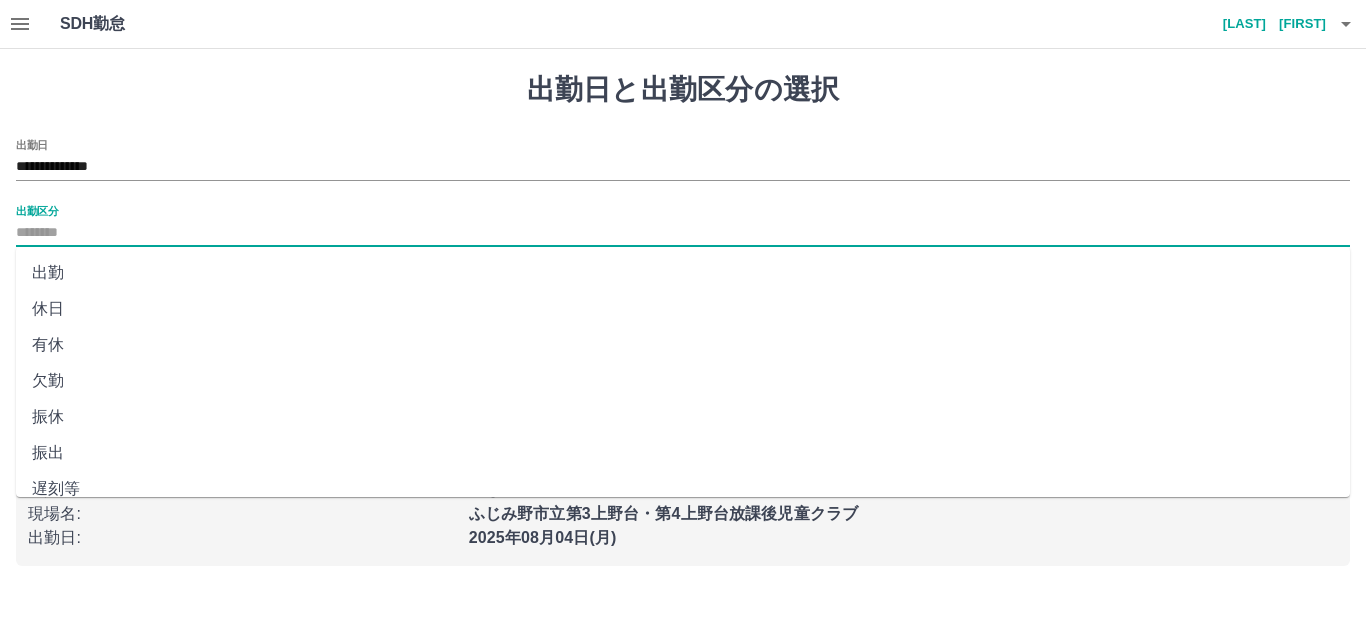 click on "出勤区分" at bounding box center [683, 233] 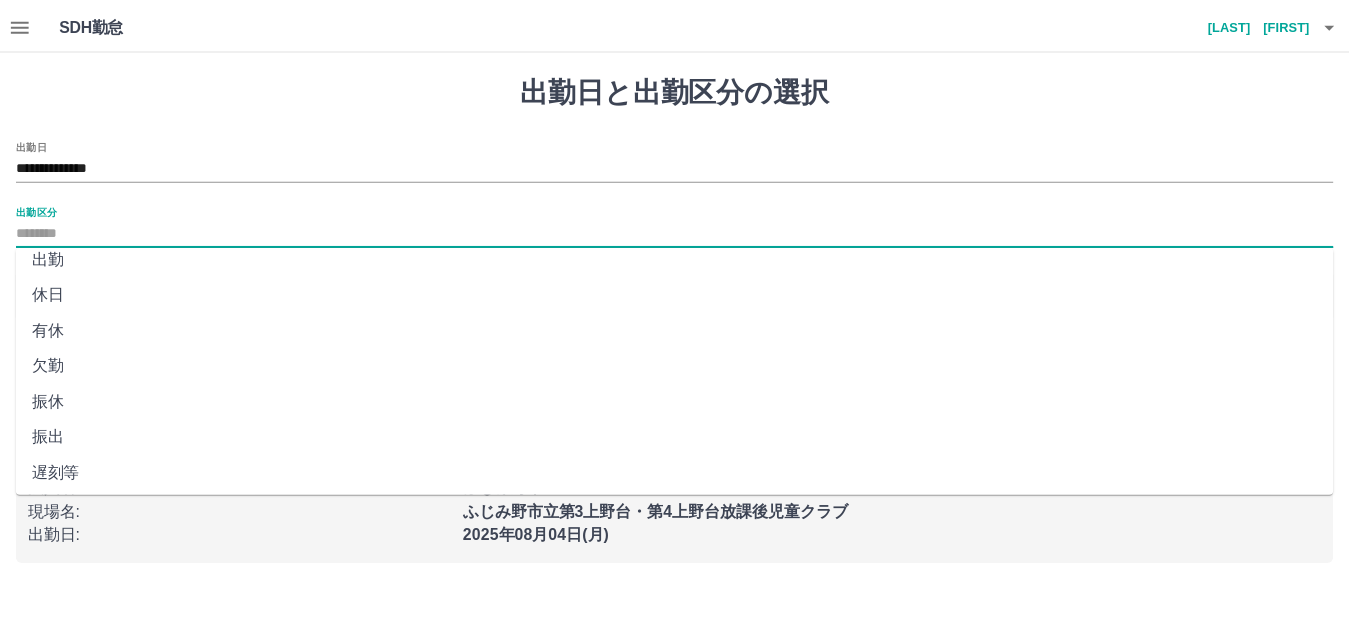 scroll, scrollTop: 0, scrollLeft: 0, axis: both 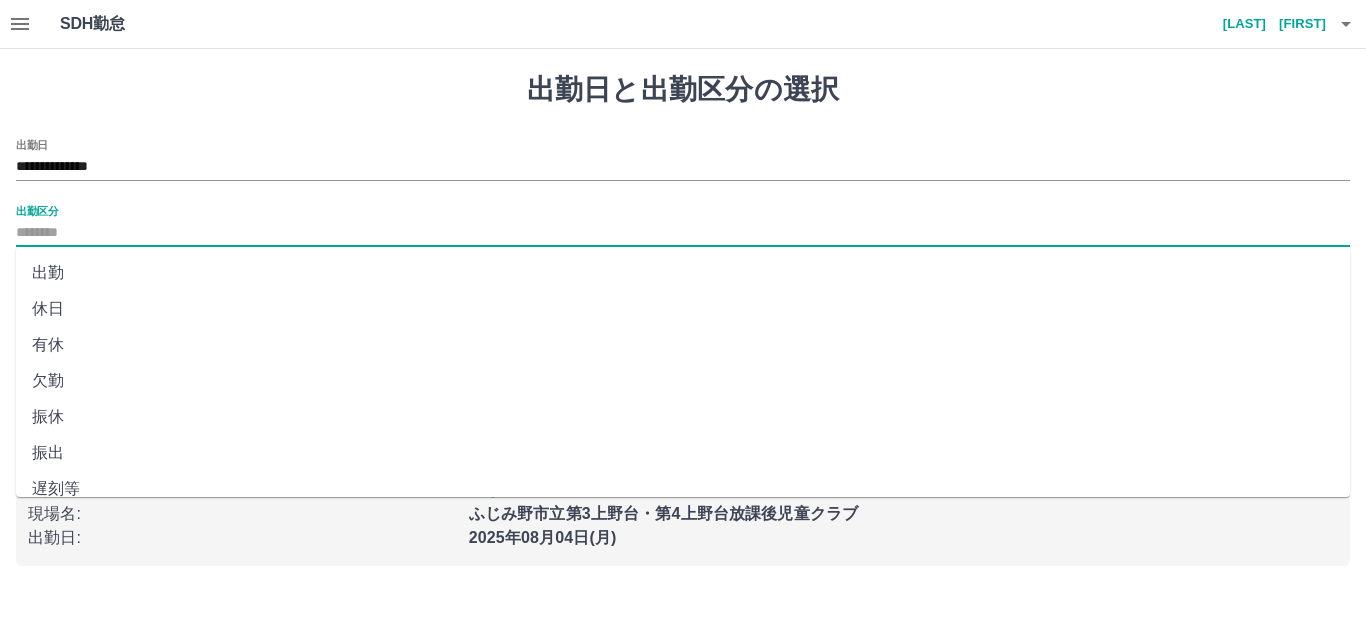 click on "出勤" at bounding box center (683, 273) 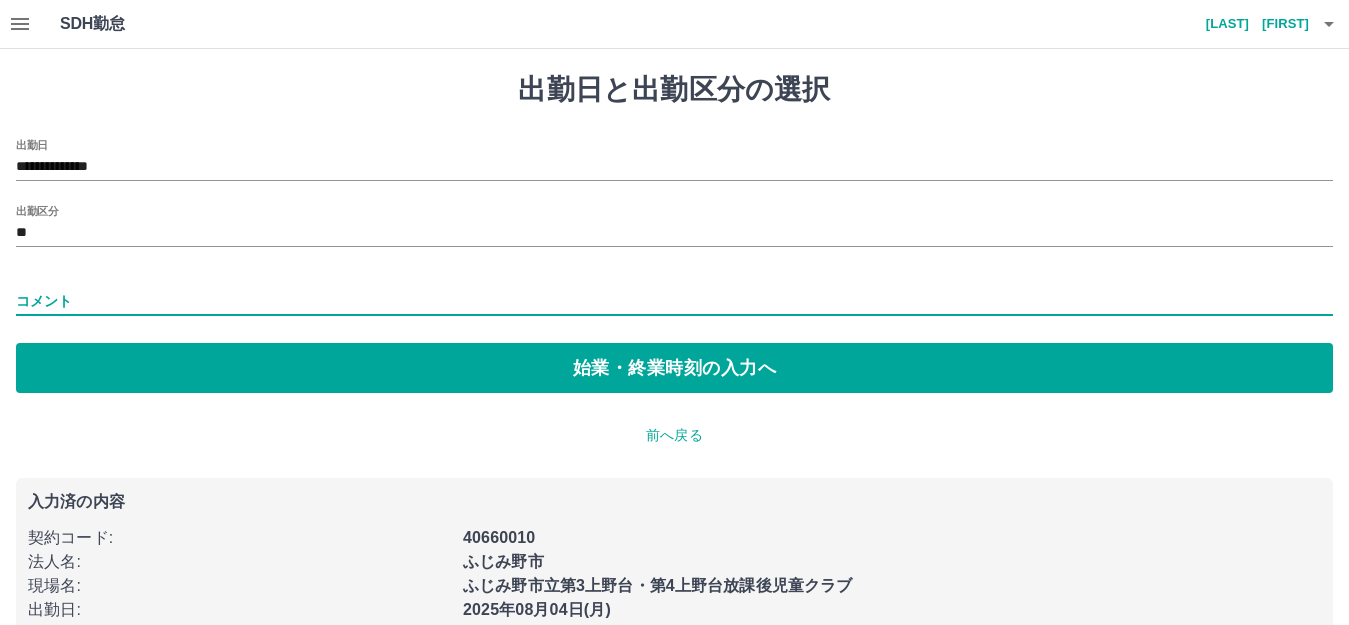 click on "コメント" at bounding box center (674, 301) 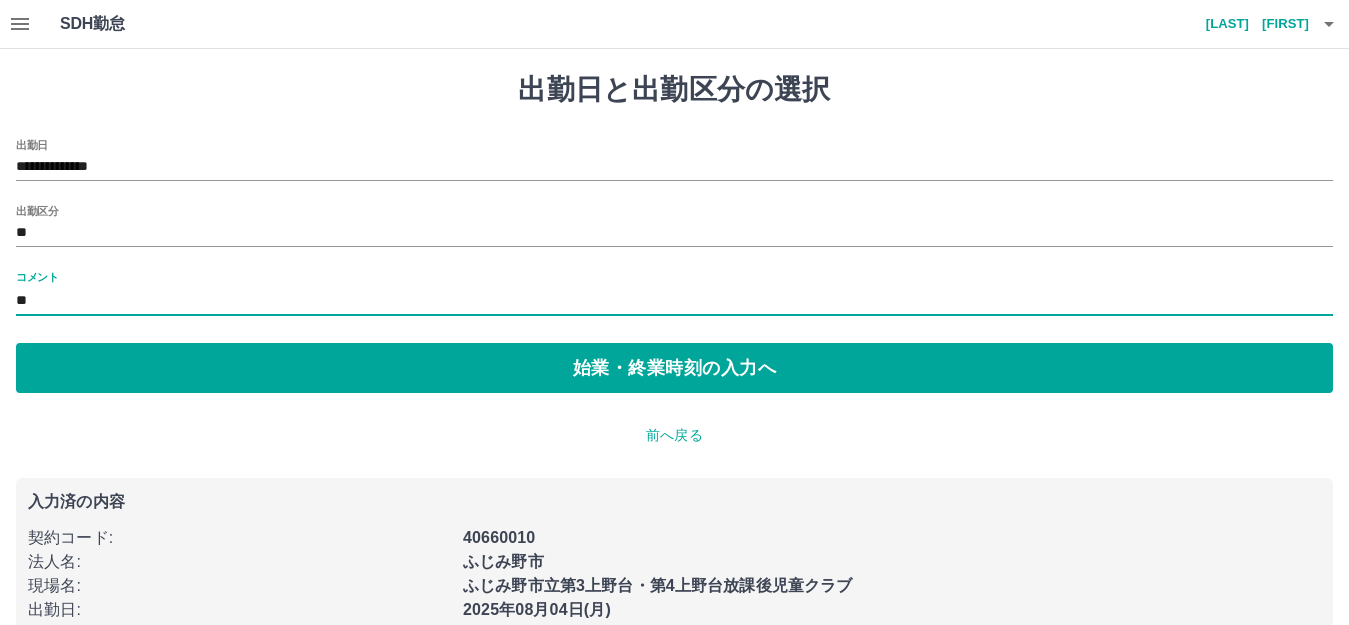 type on "*" 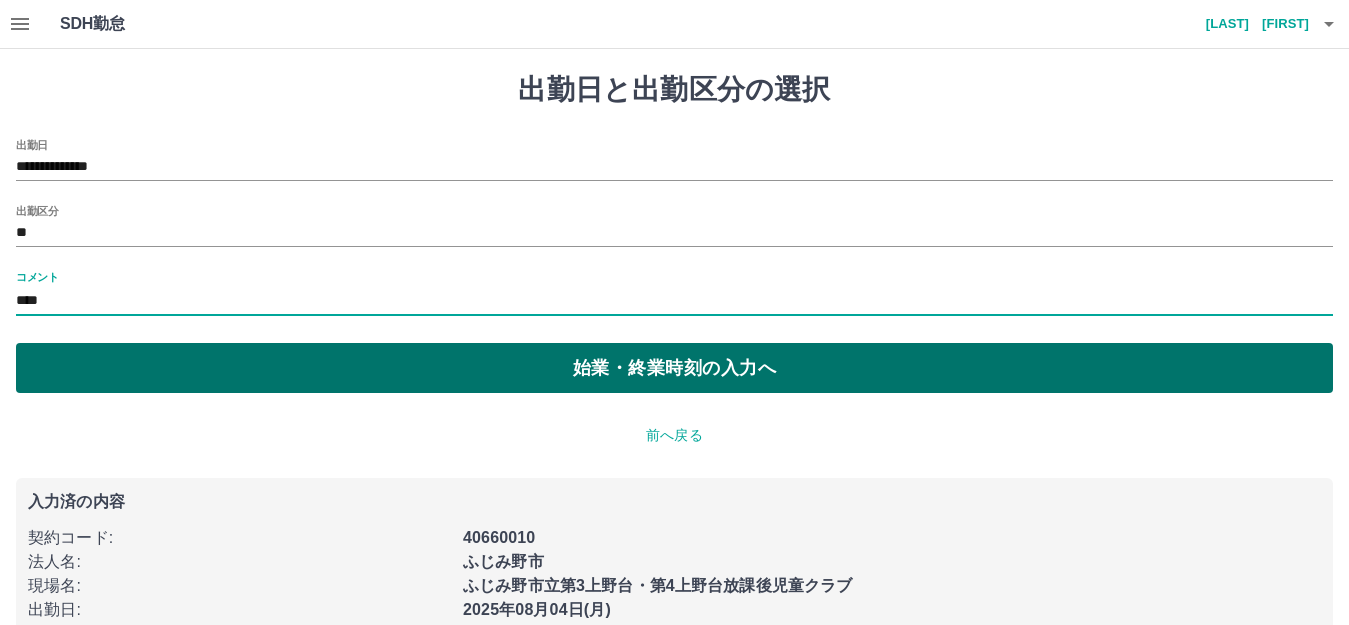 type on "****" 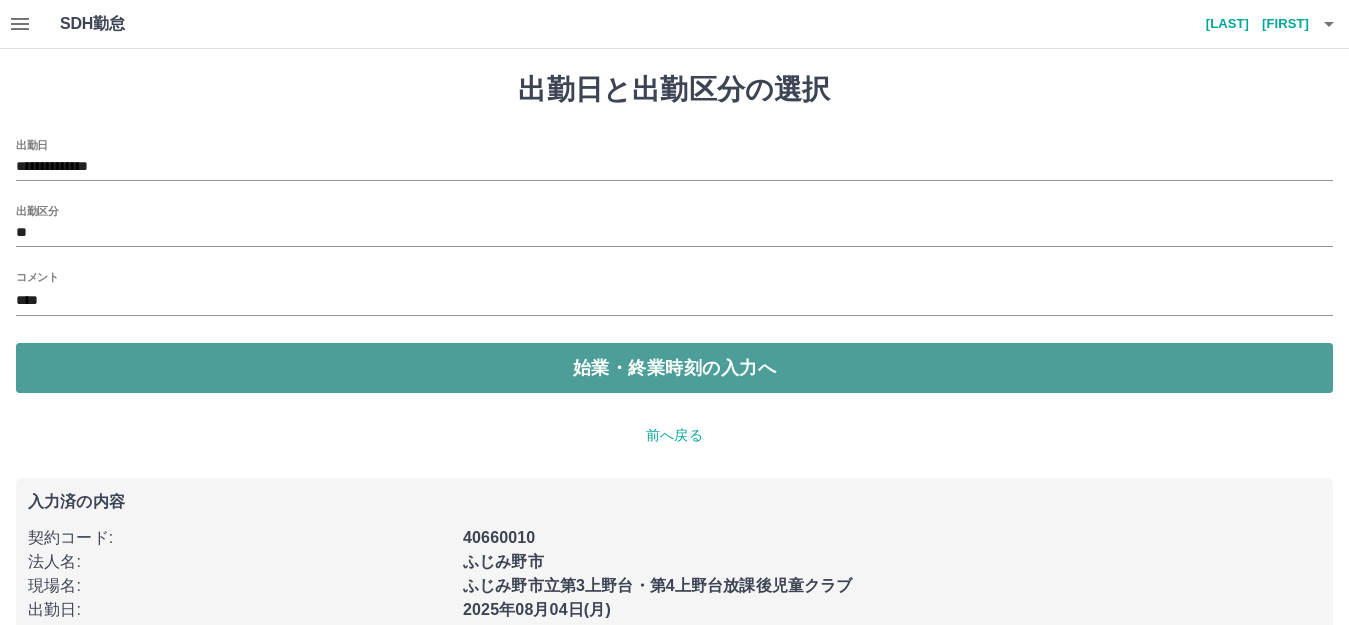 click on "始業・終業時刻の入力へ" at bounding box center (674, 368) 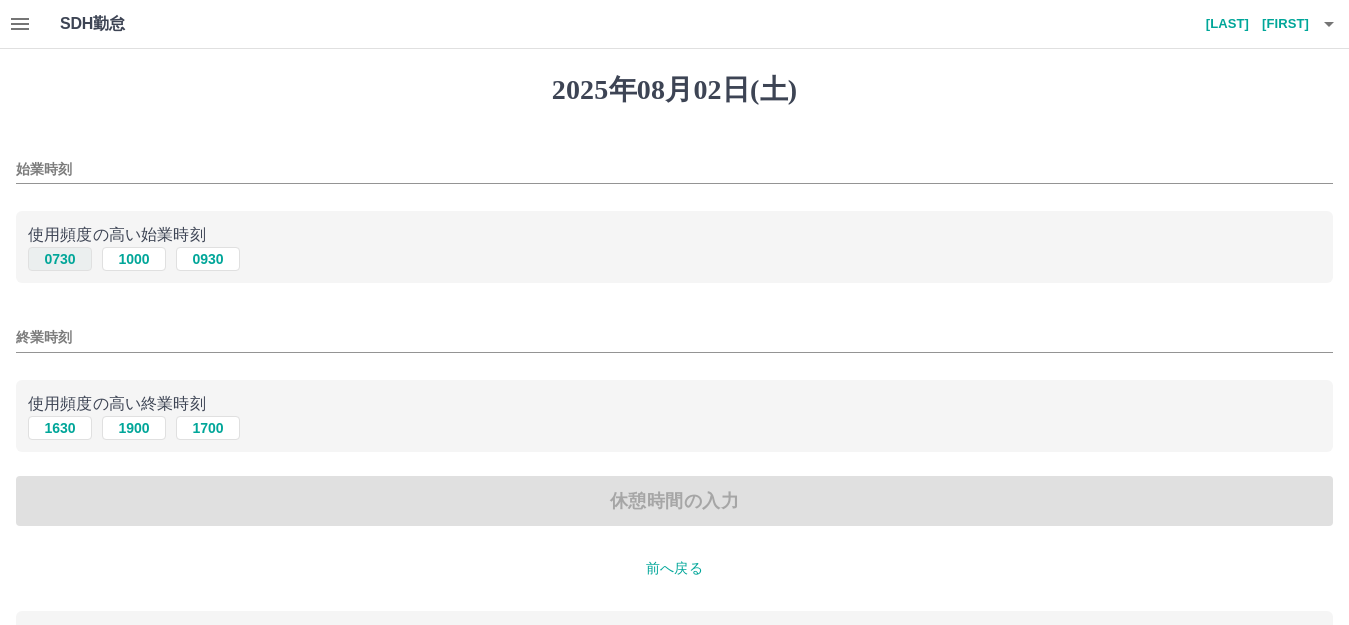 click on "0730" at bounding box center [60, 259] 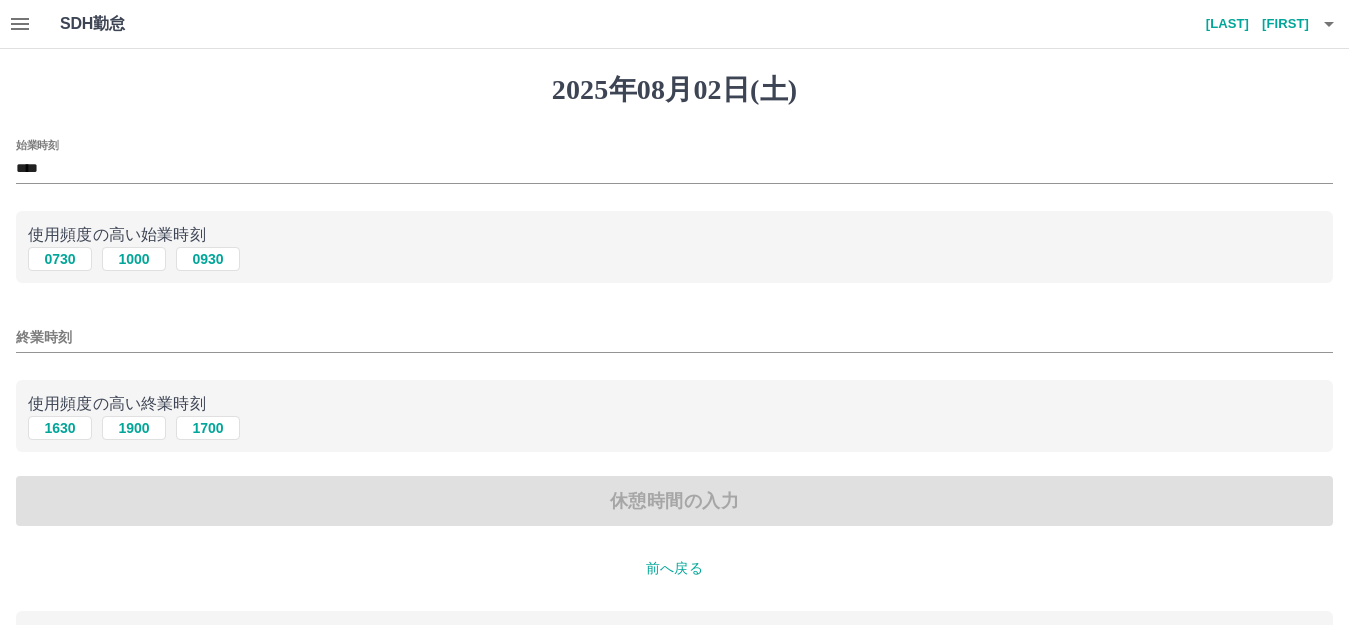 click on "終業時刻" at bounding box center (674, 331) 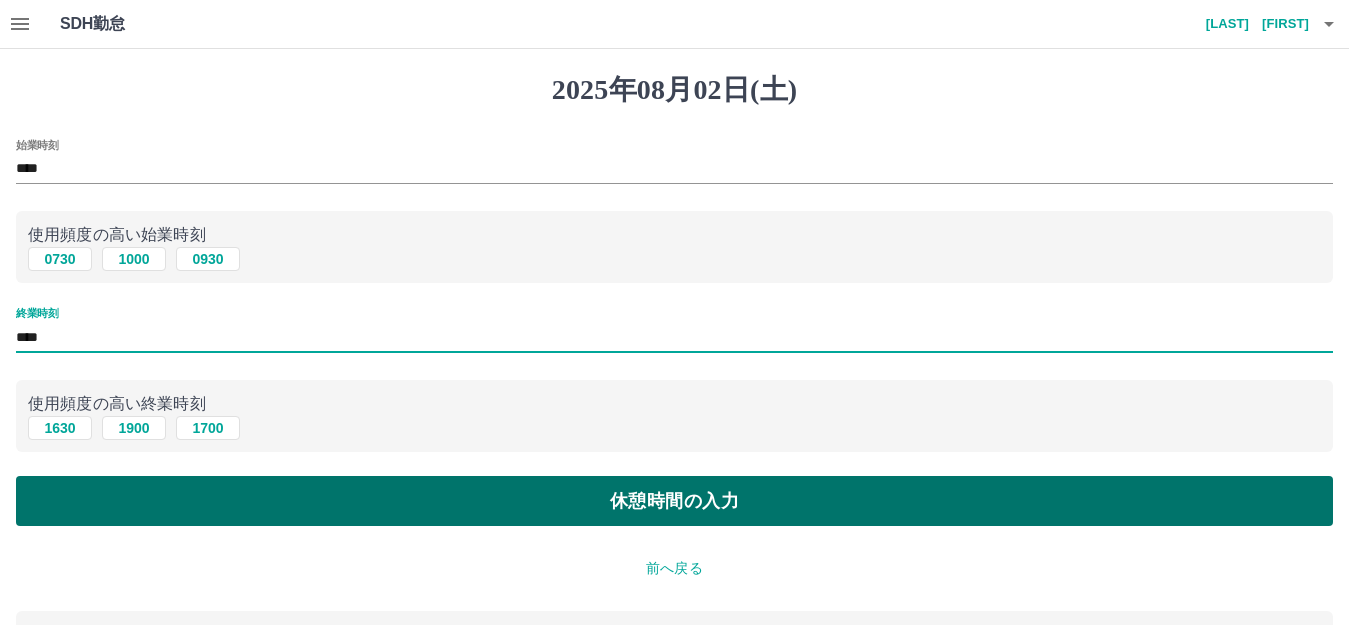 type on "****" 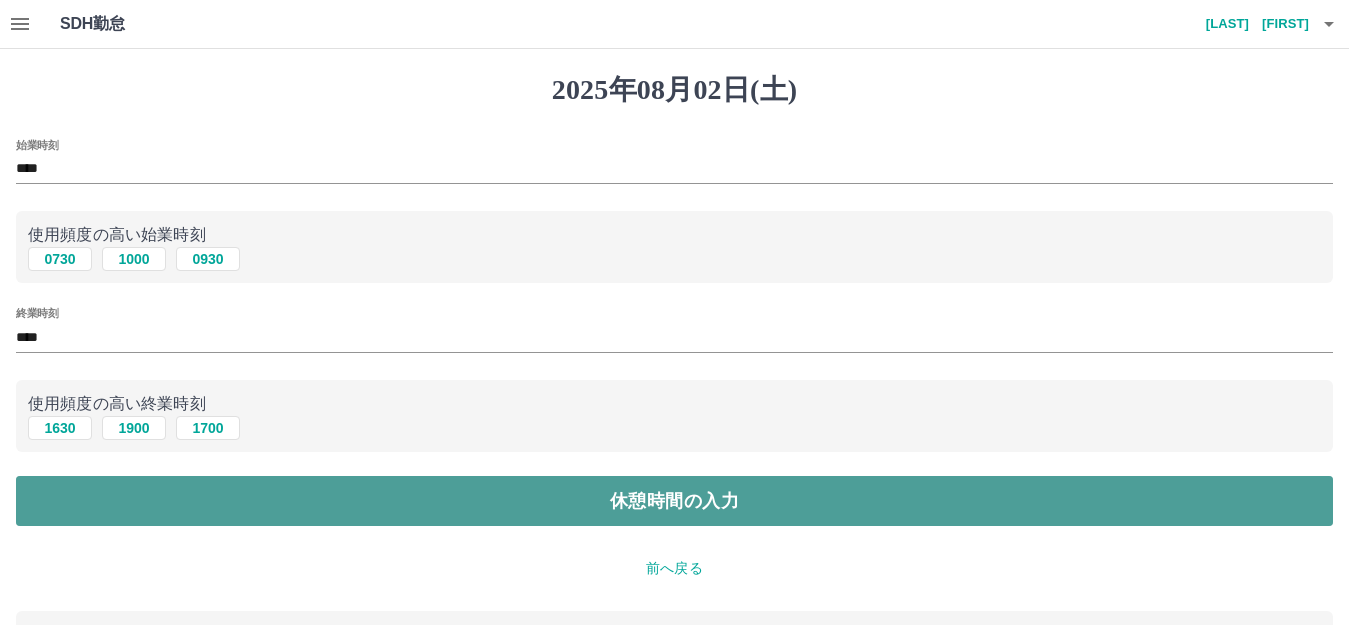 click on "休憩時間の入力" at bounding box center (674, 501) 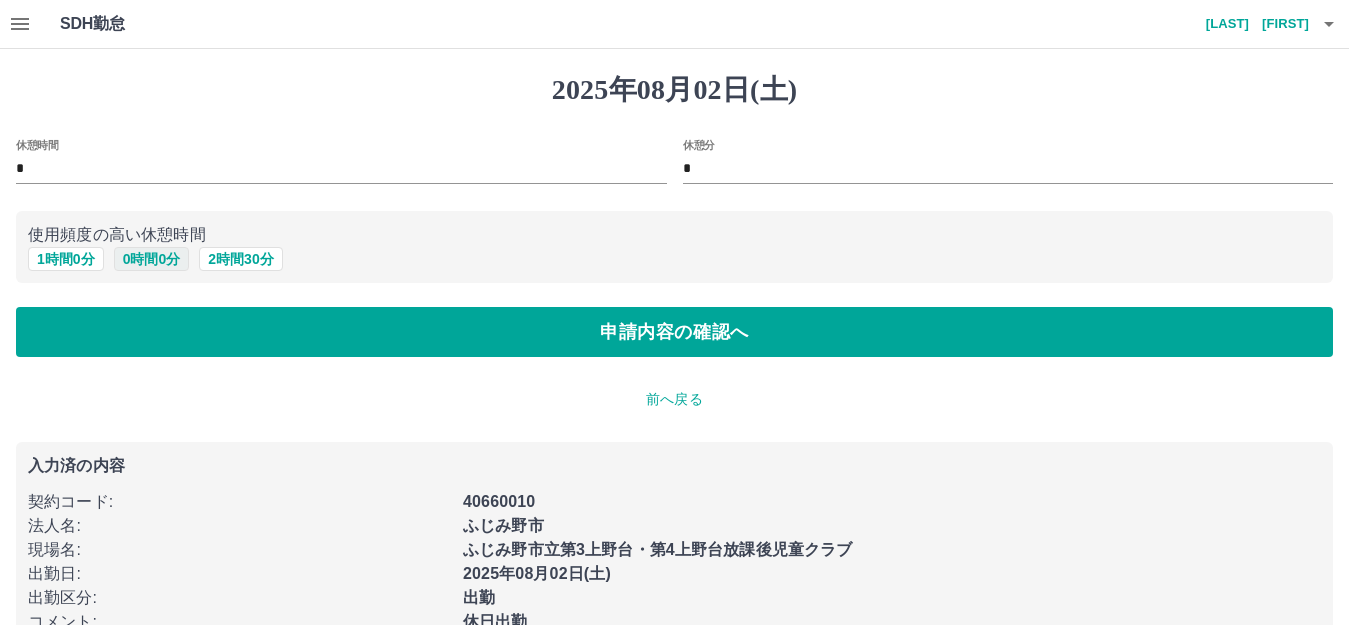 click on "0 時間 0 分" at bounding box center [152, 259] 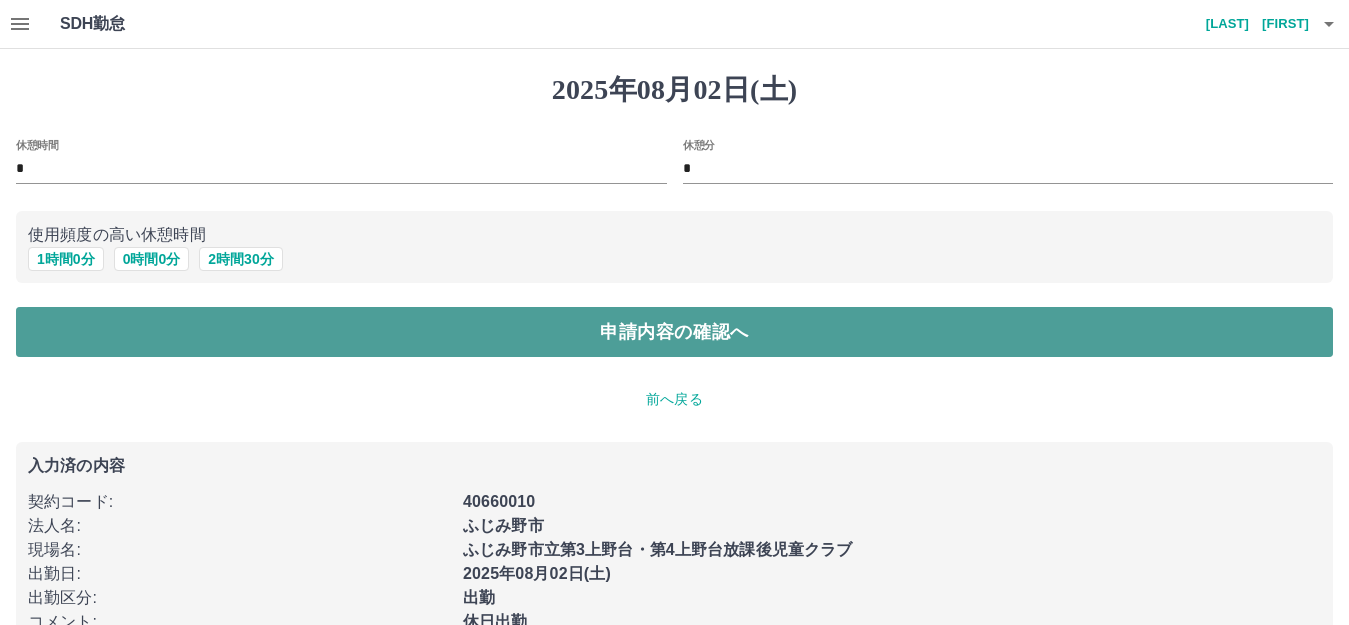 click on "申請内容の確認へ" at bounding box center (674, 332) 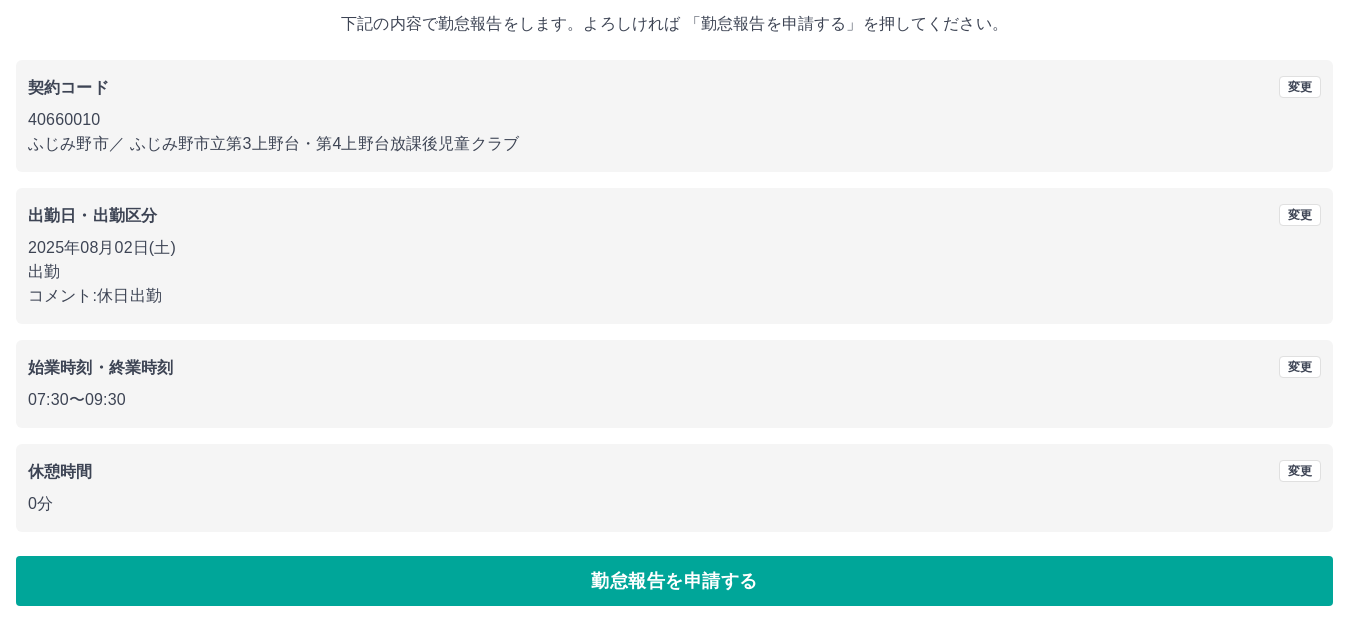 scroll, scrollTop: 124, scrollLeft: 0, axis: vertical 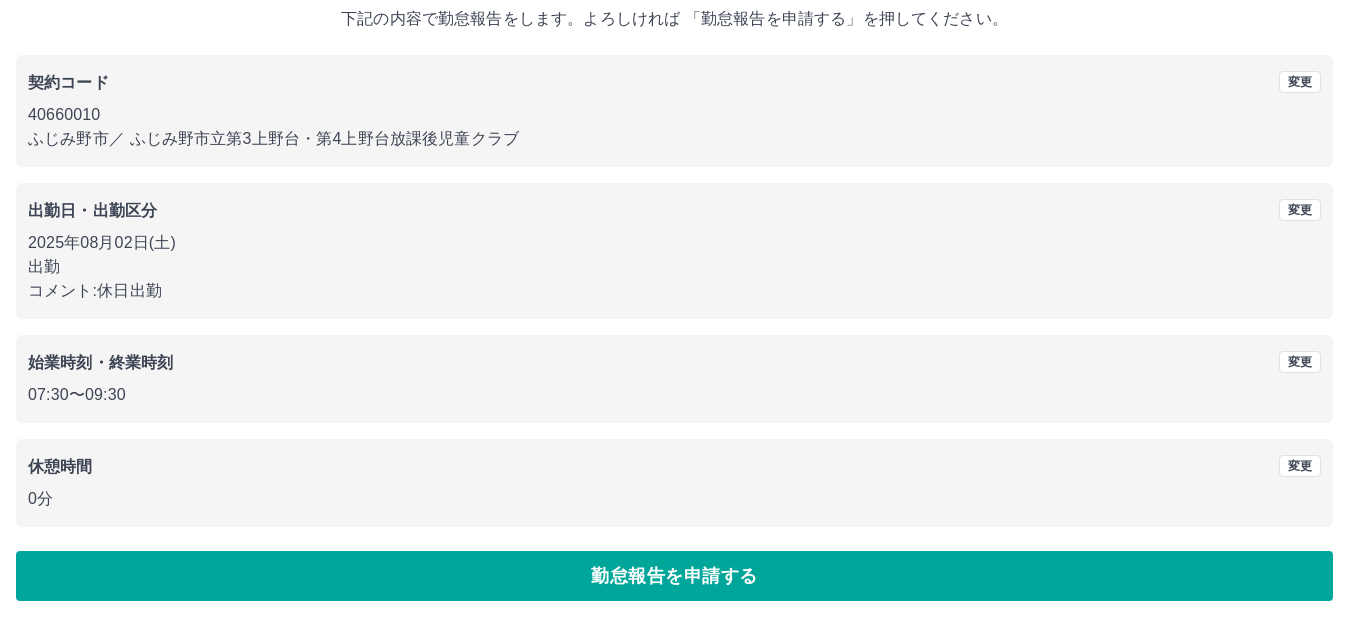 click on "勤怠報告を申請する" at bounding box center (674, 576) 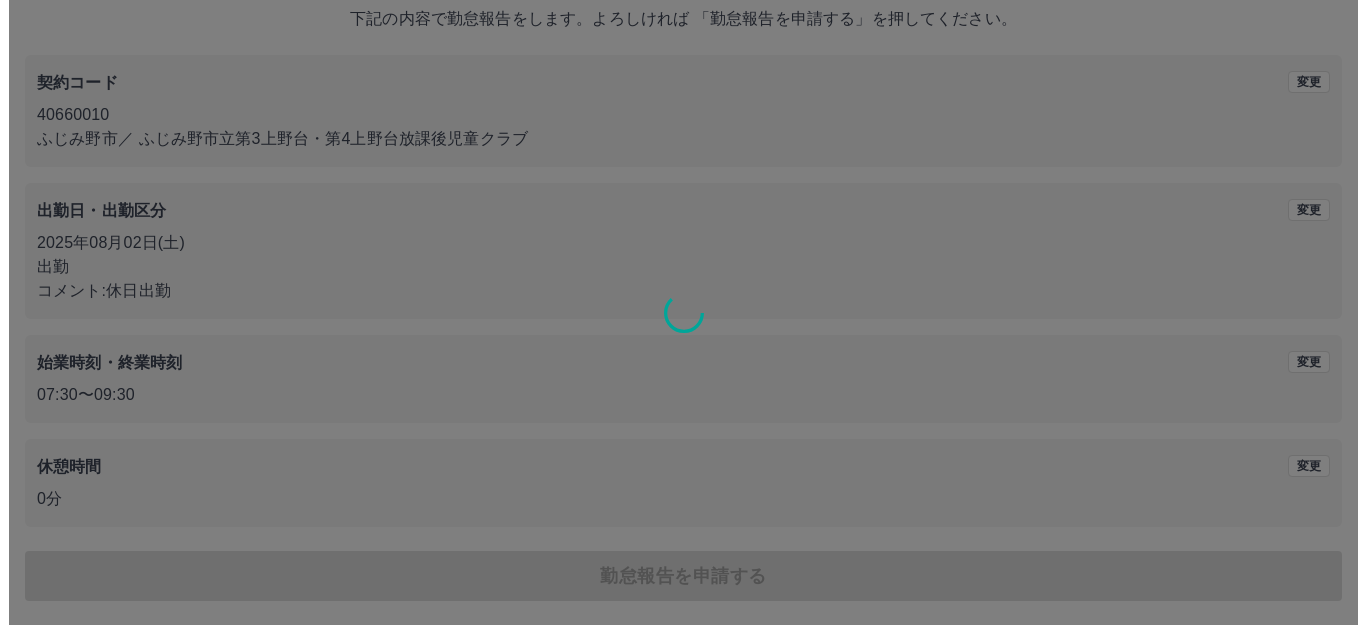 scroll, scrollTop: 0, scrollLeft: 0, axis: both 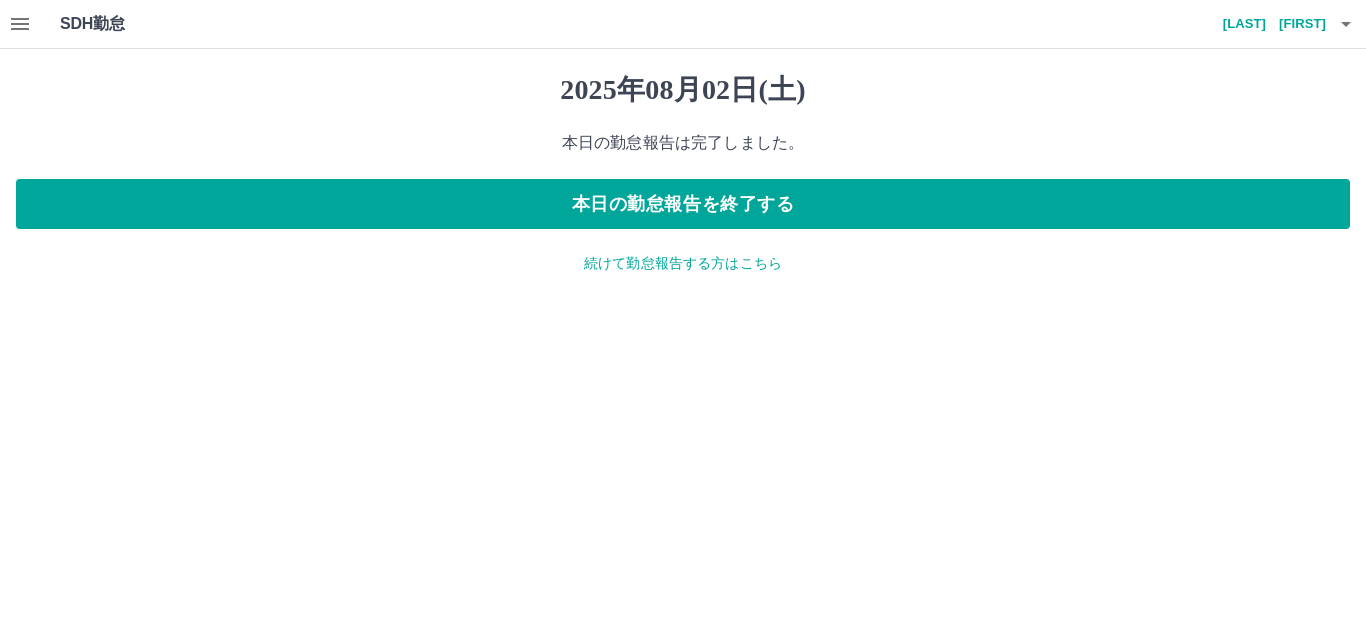 click on "続けて勤怠報告する方はこちら" at bounding box center [683, 263] 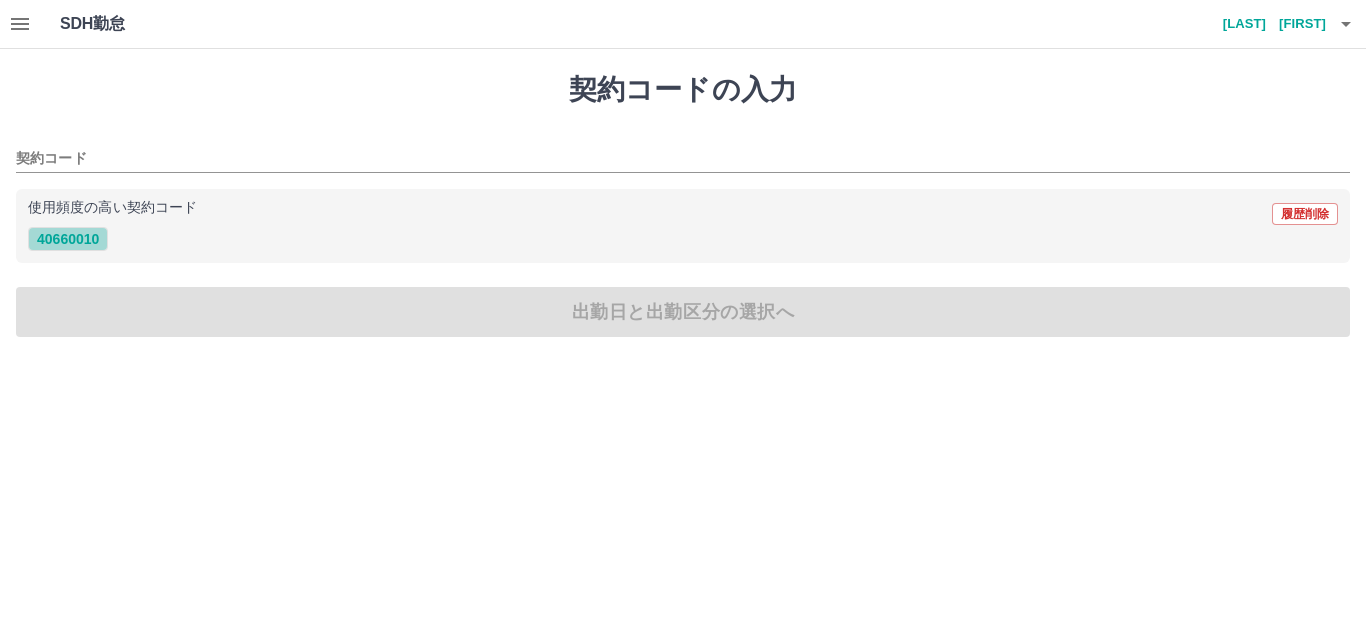 click on "40660010" at bounding box center [68, 239] 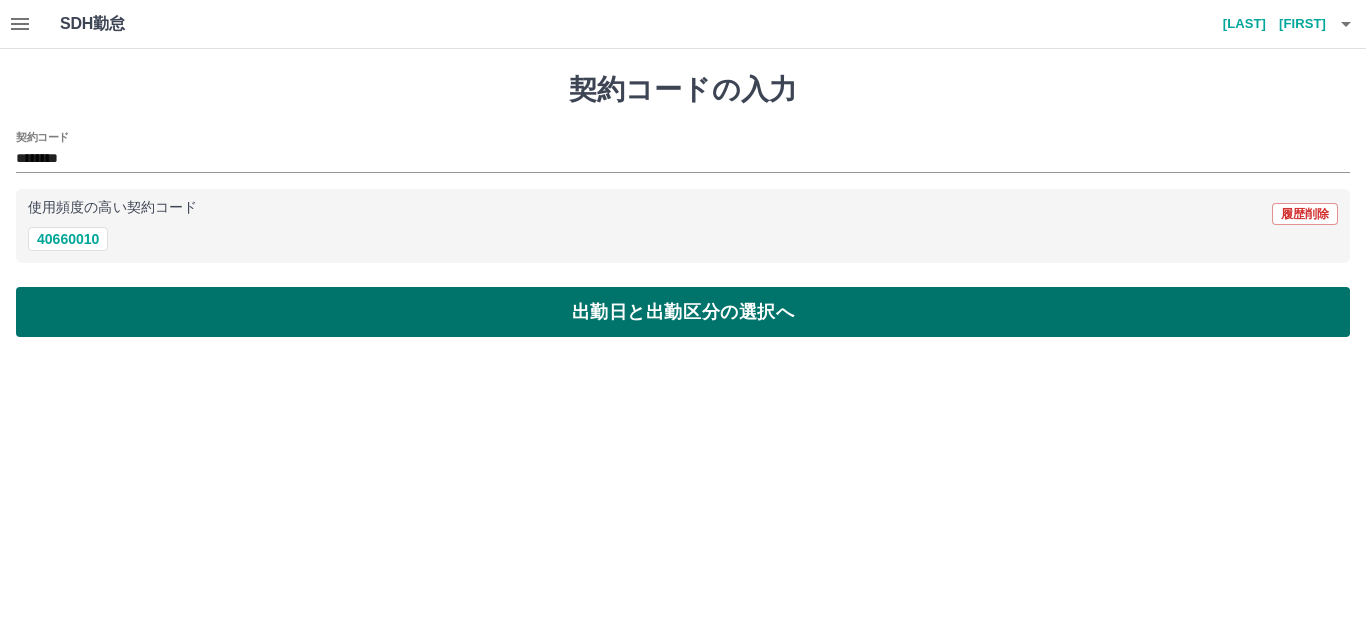 click on "出勤日と出勤区分の選択へ" at bounding box center (683, 312) 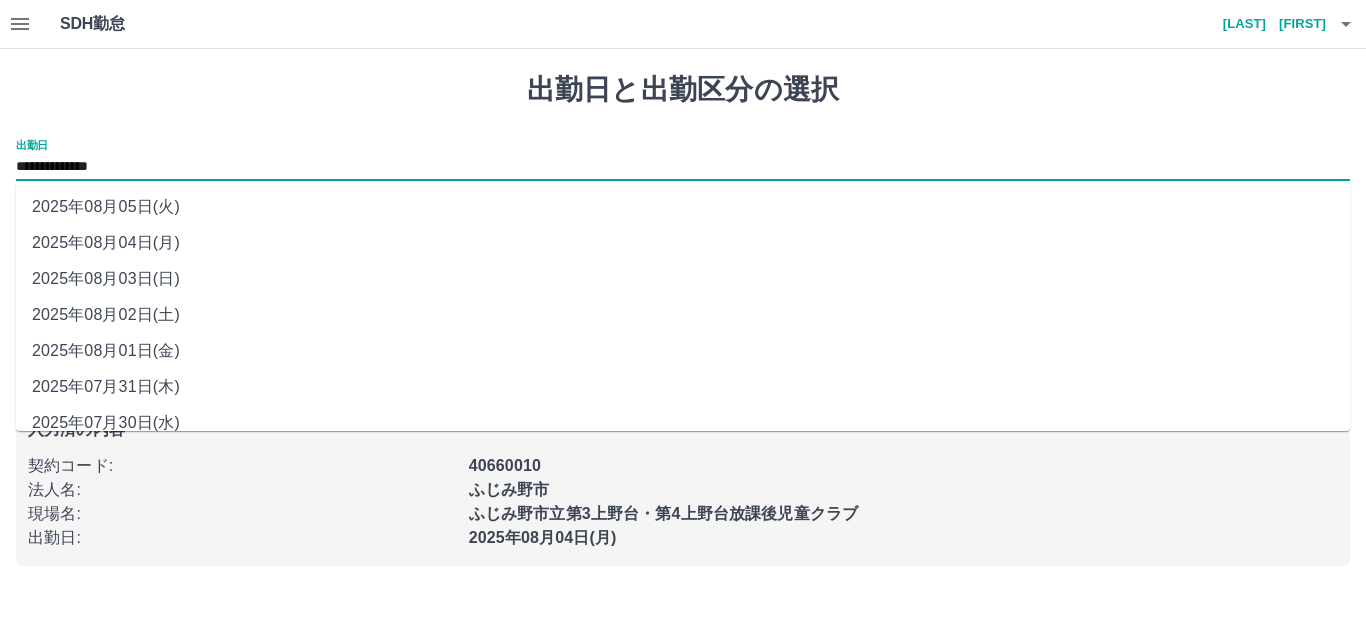 click on "**********" at bounding box center (683, 167) 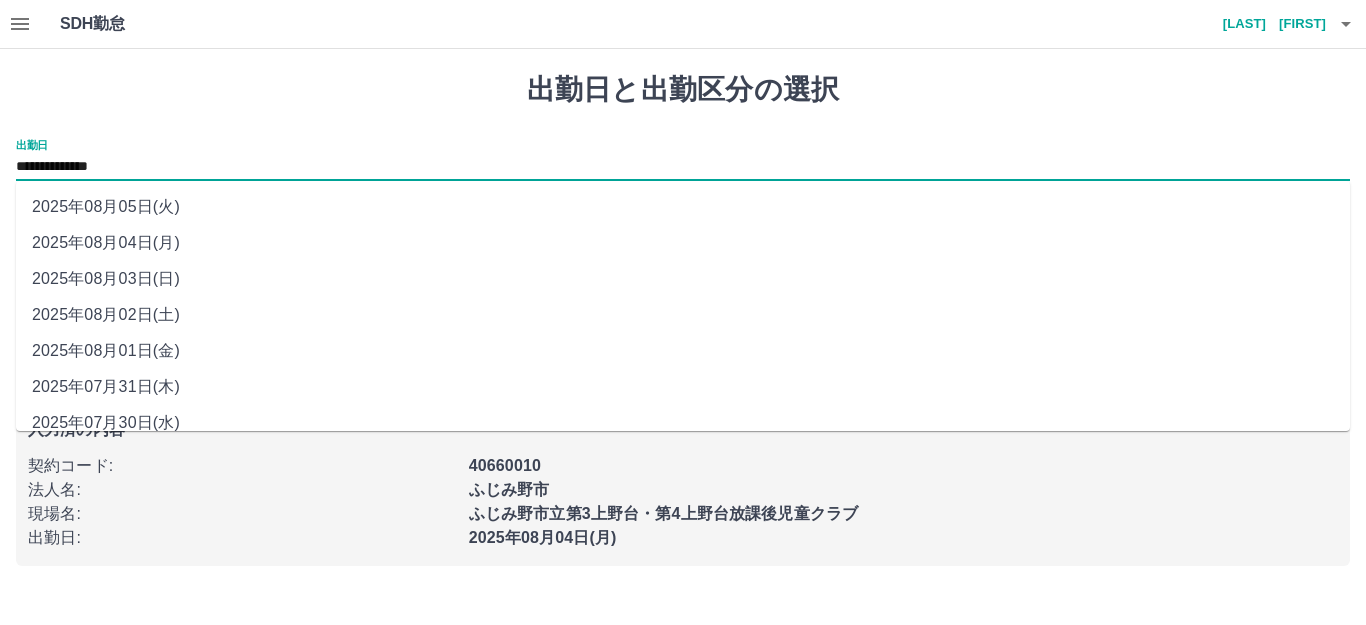 click on "2025年08月03日(日)" at bounding box center (683, 279) 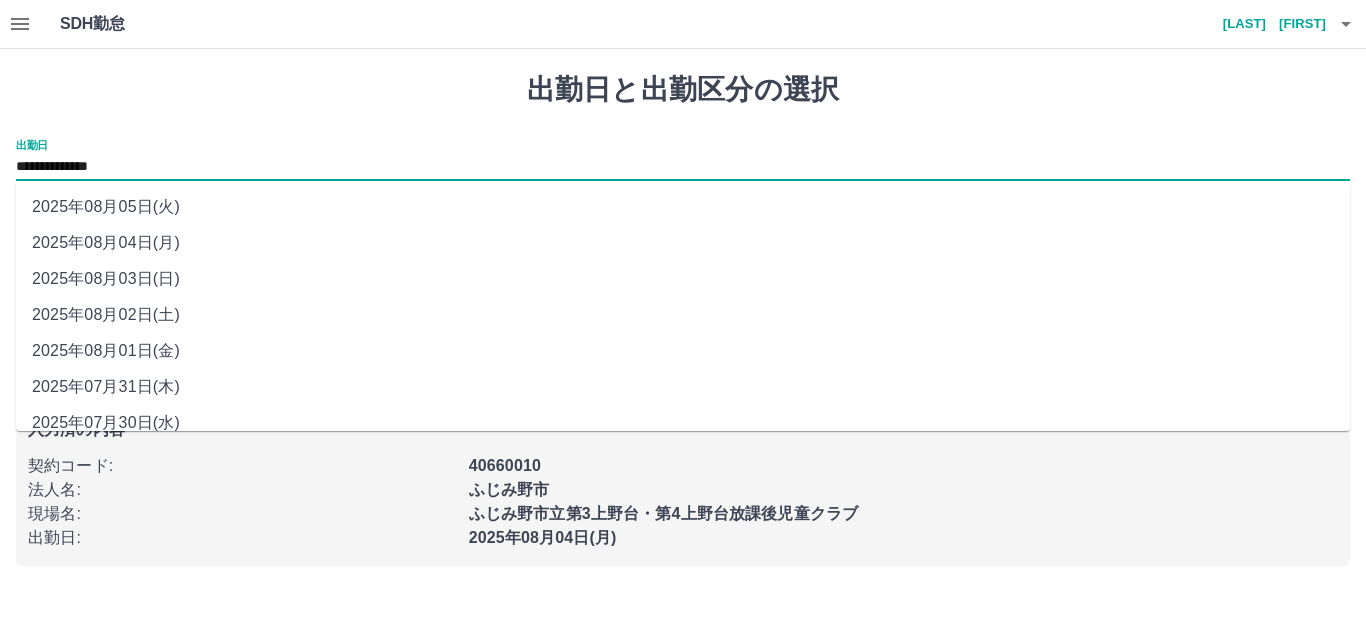 type on "**********" 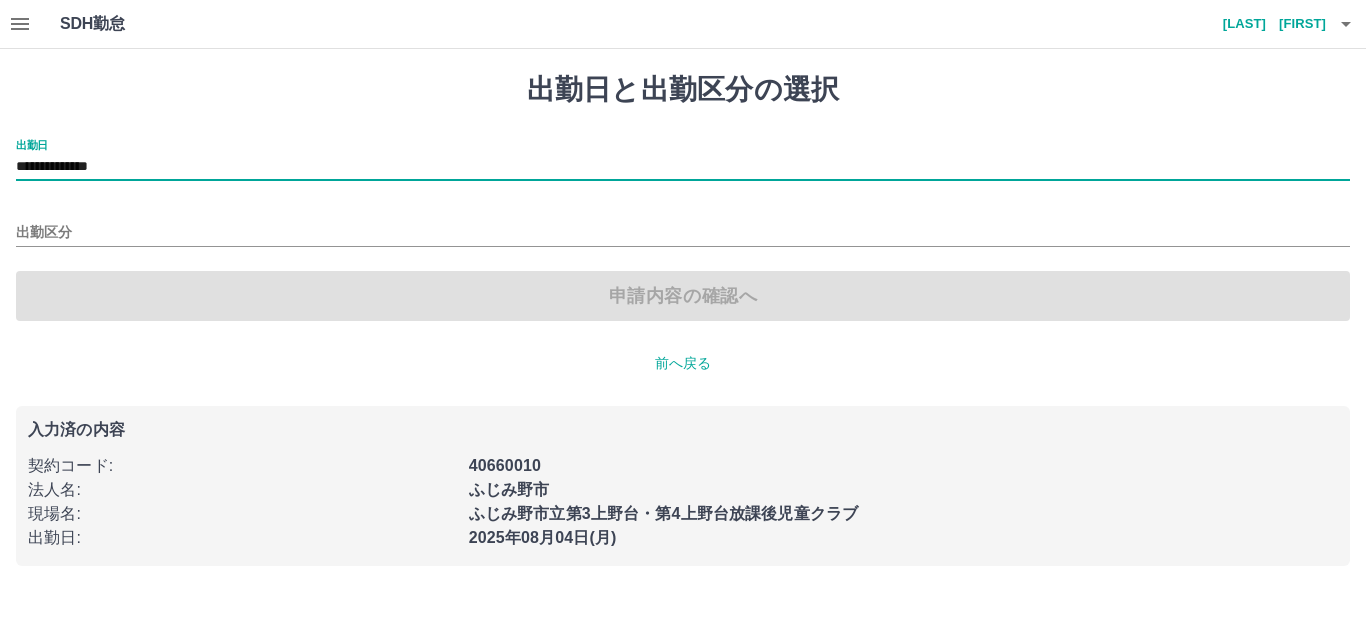 click on "出勤区分" at bounding box center (683, 226) 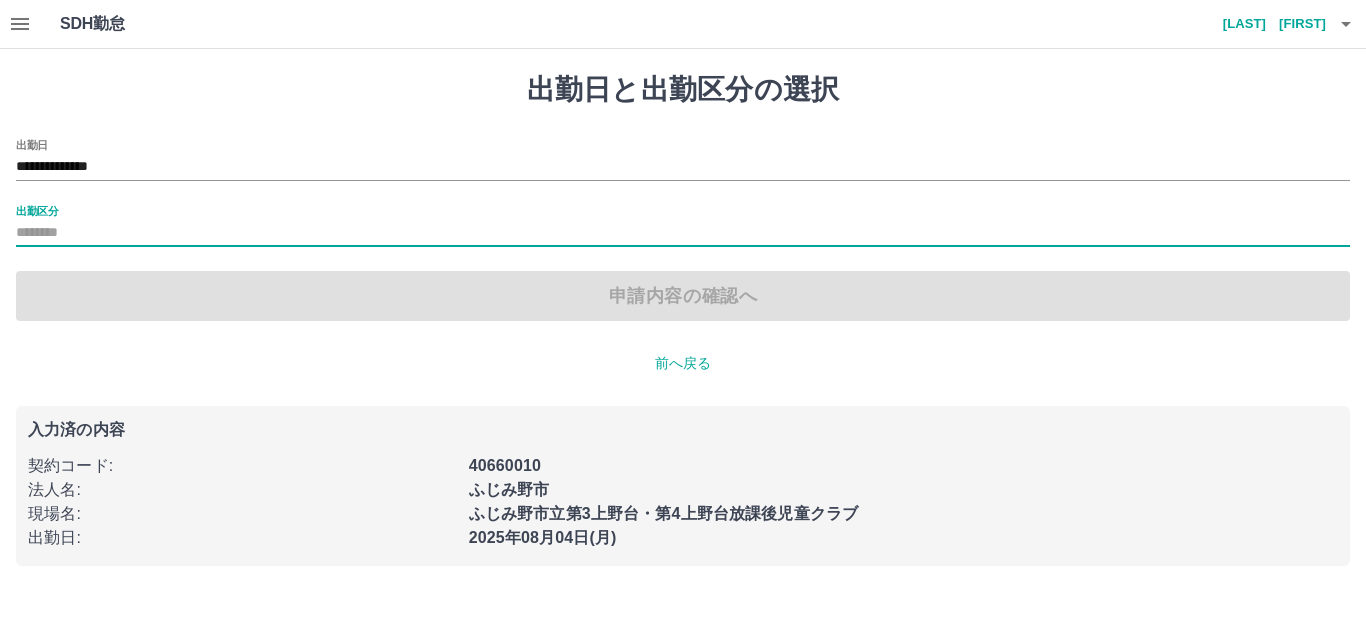 click on "出勤区分" at bounding box center (683, 233) 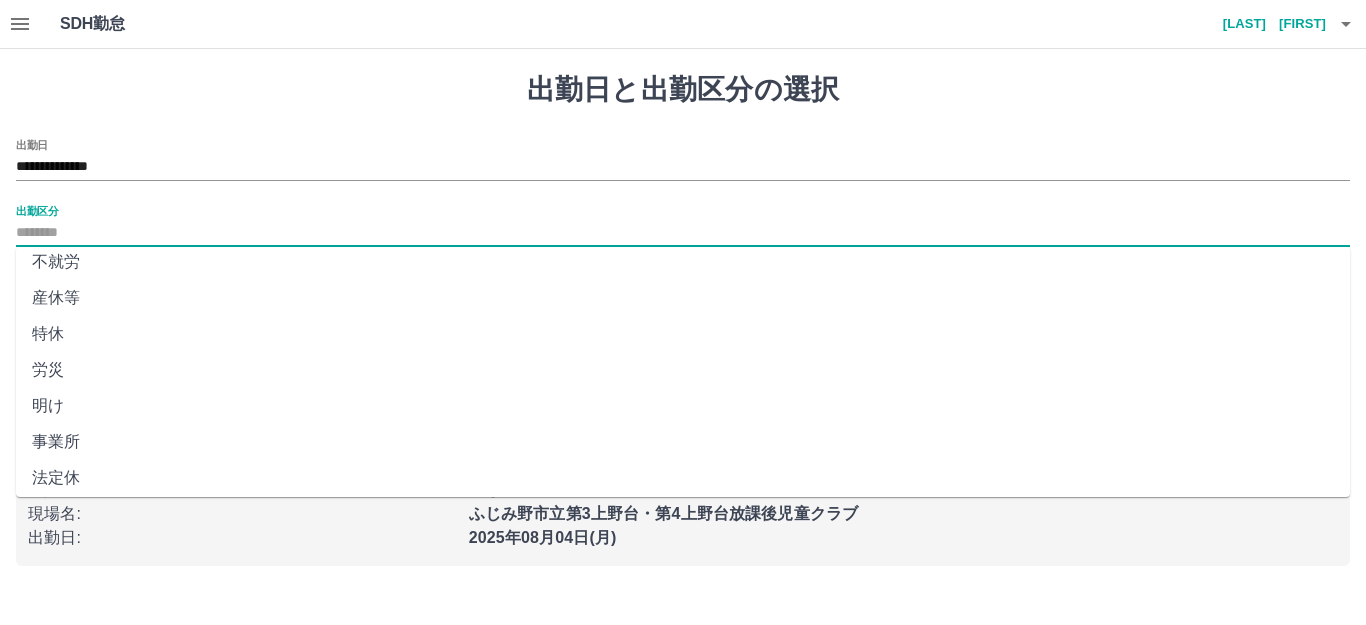 scroll, scrollTop: 414, scrollLeft: 0, axis: vertical 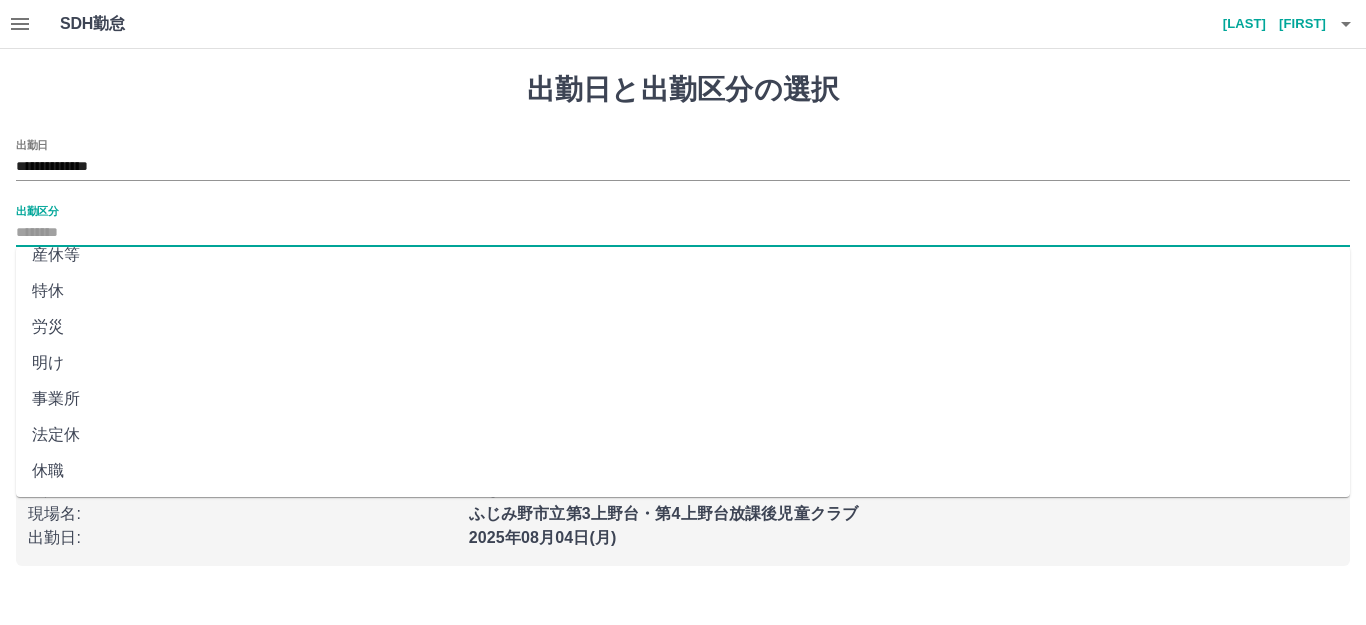 click on "法定休" at bounding box center (683, 435) 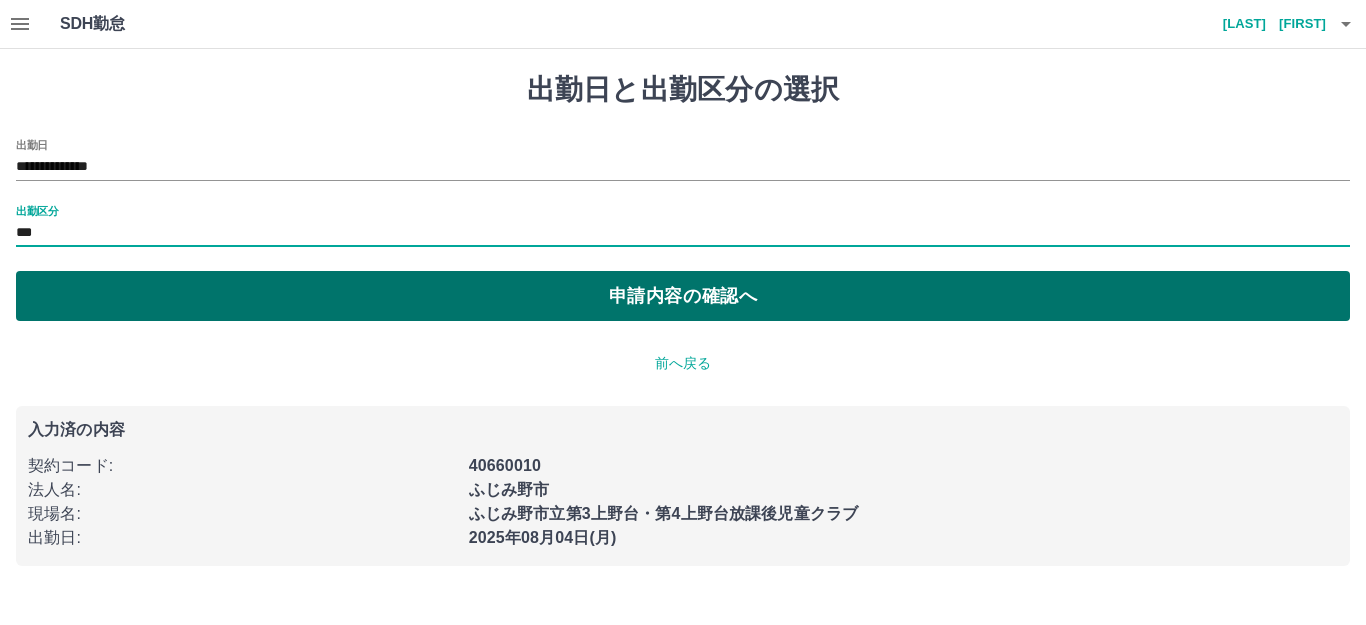 click on "申請内容の確認へ" at bounding box center [683, 296] 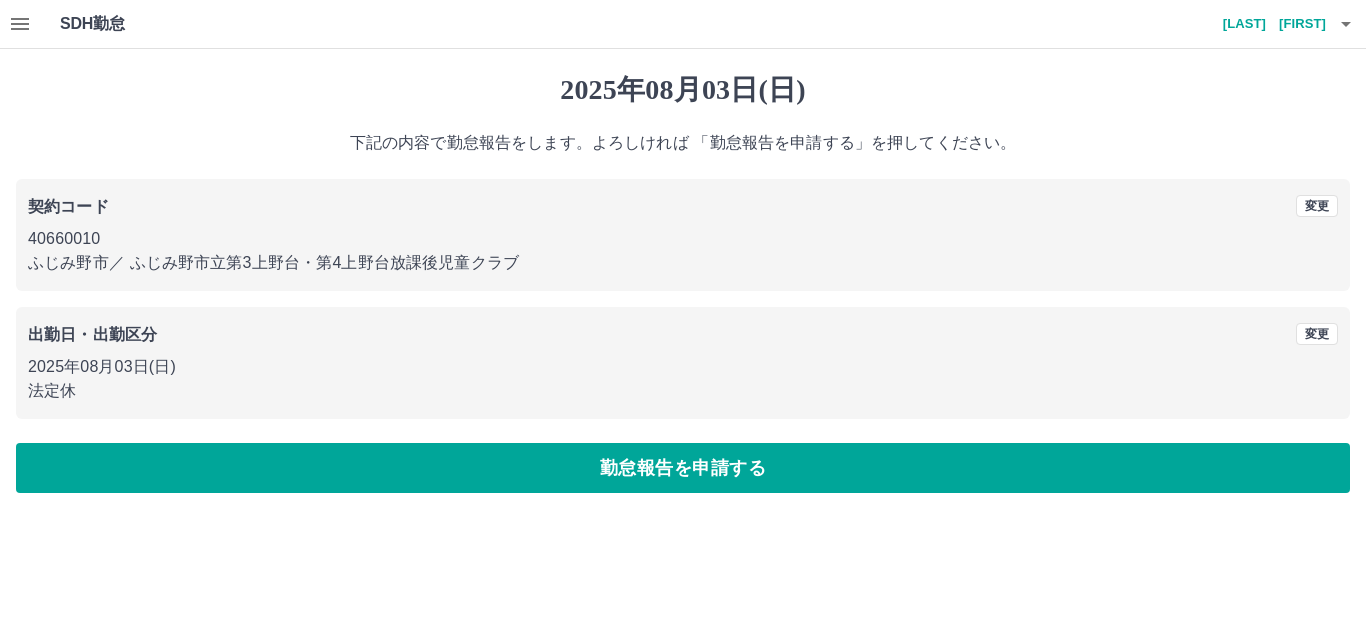 click on "勤怠報告を申請する" at bounding box center (683, 468) 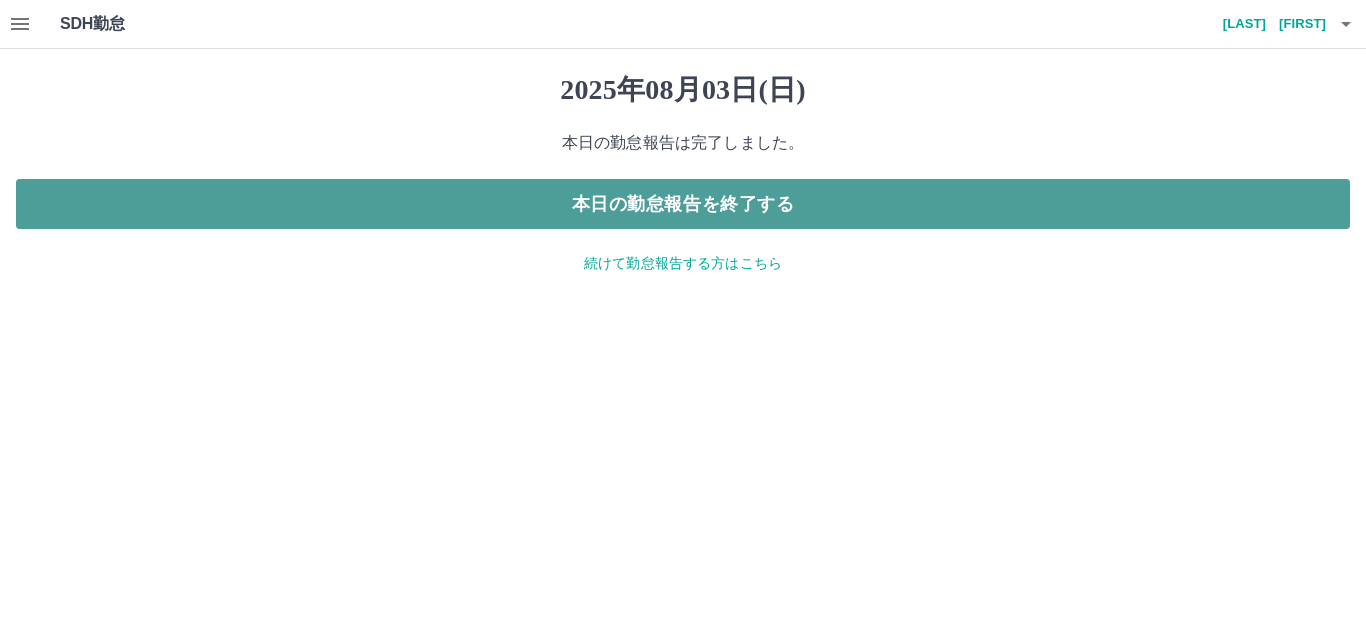 click on "本日の勤怠報告を終了する" at bounding box center (683, 204) 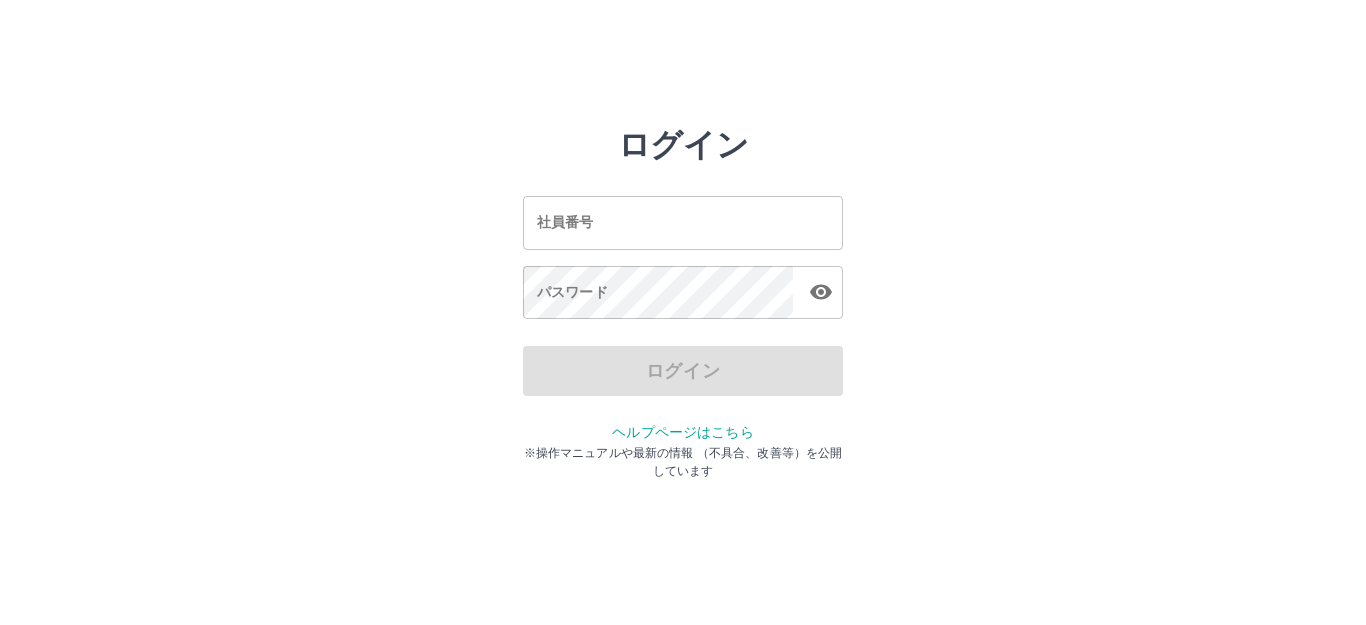 scroll, scrollTop: 0, scrollLeft: 0, axis: both 